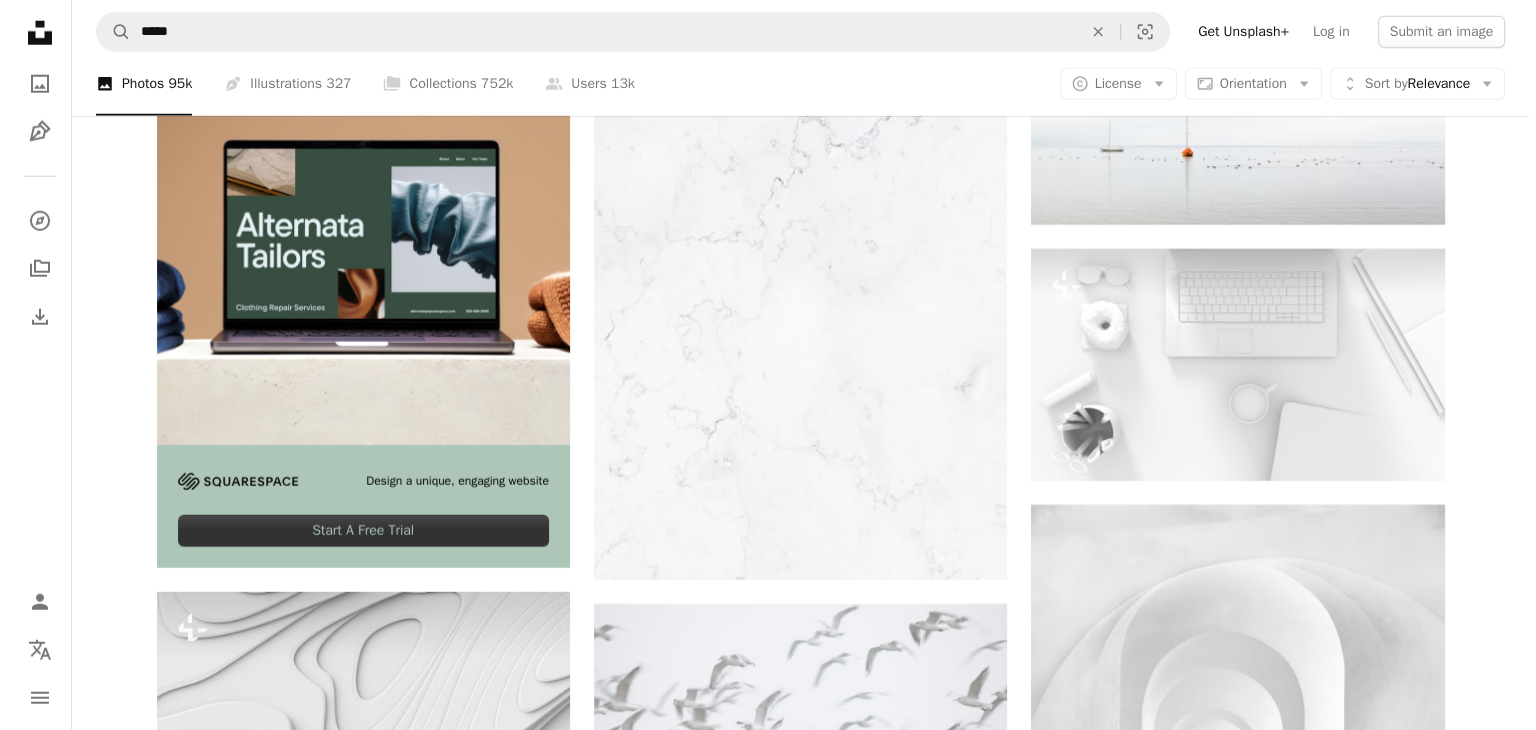 scroll, scrollTop: 5570, scrollLeft: 0, axis: vertical 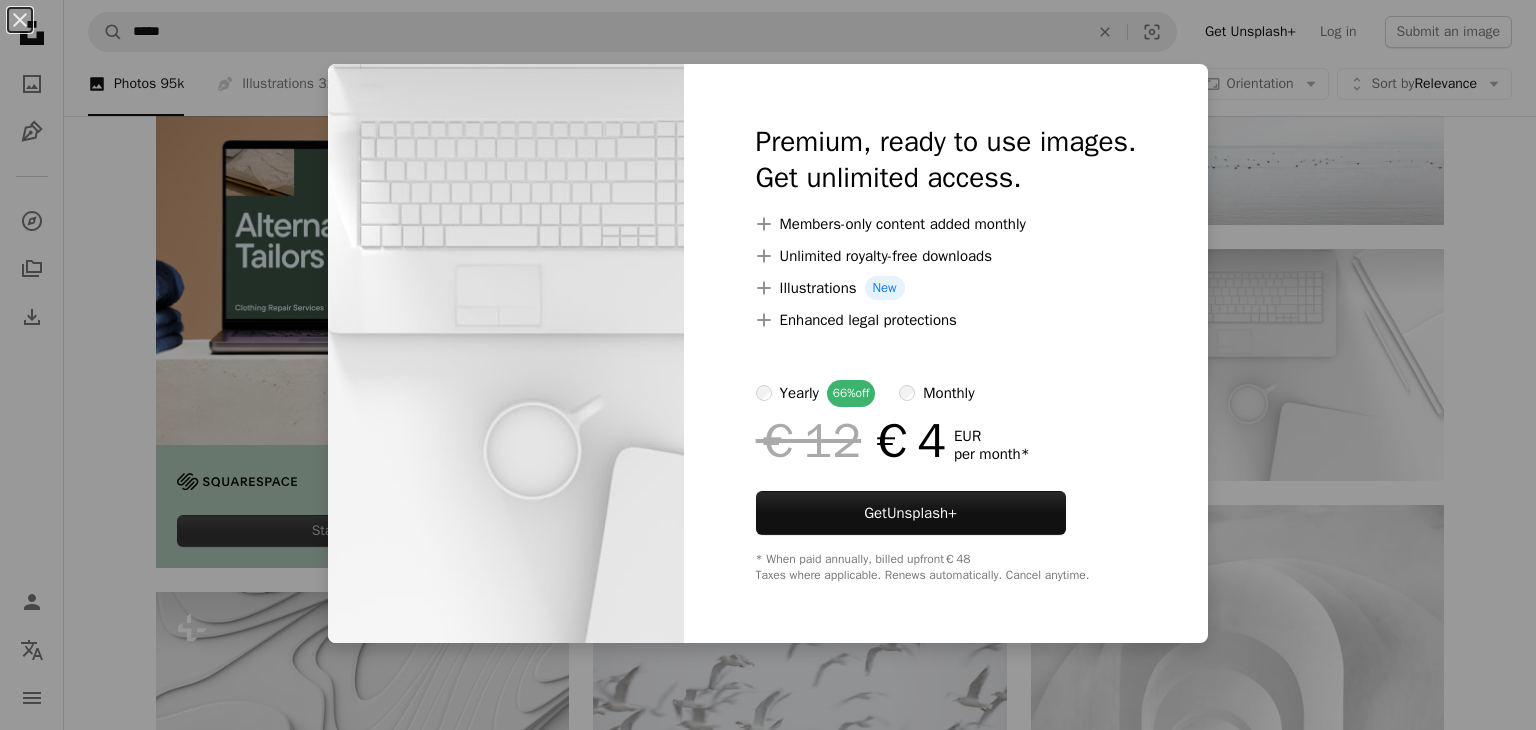 click on "monthly" at bounding box center (948, 393) 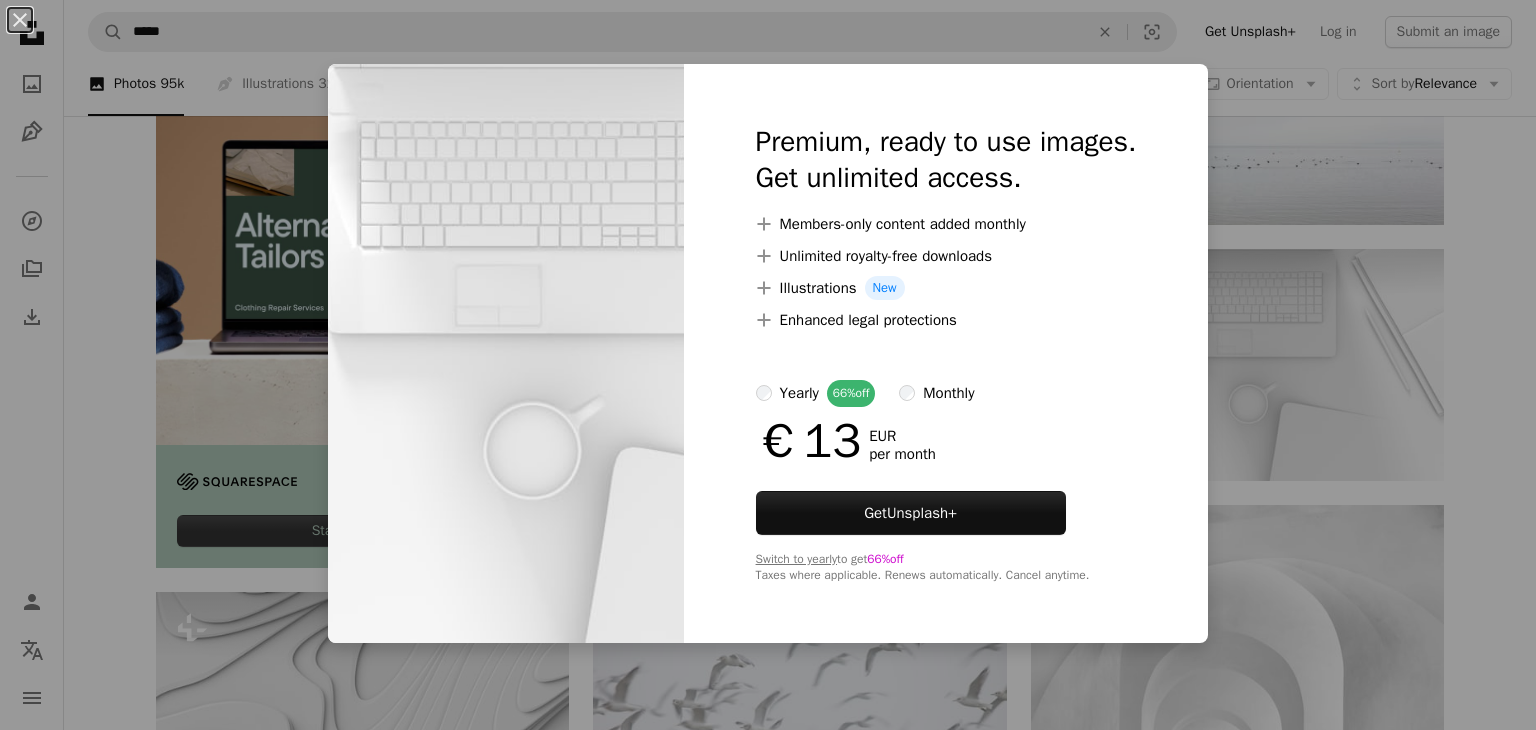 click on "Premium, ready to use images. Get unlimited access. A plus sign Members-only content added monthly A plus sign Unlimited royalty-free downloads A plus sign Illustrations  New A plus sign Enhanced legal protections yearly 66%  off monthly €13 EUR per month Get  Unsplash+ Switch to yearly  to get  66%  off Taxes where applicable. Renews automatically. Cancel anytime." at bounding box center [946, 353] 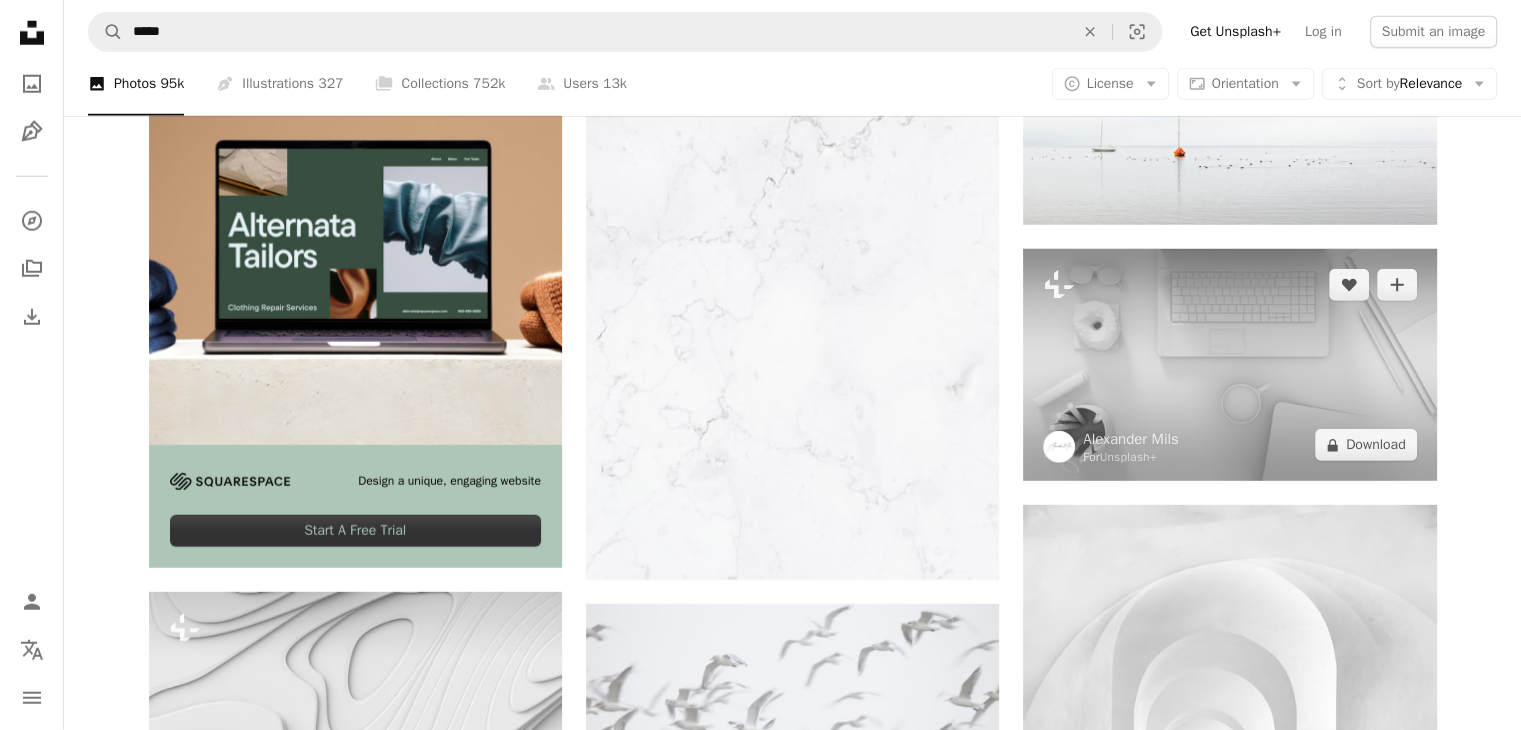 click at bounding box center [1229, 365] 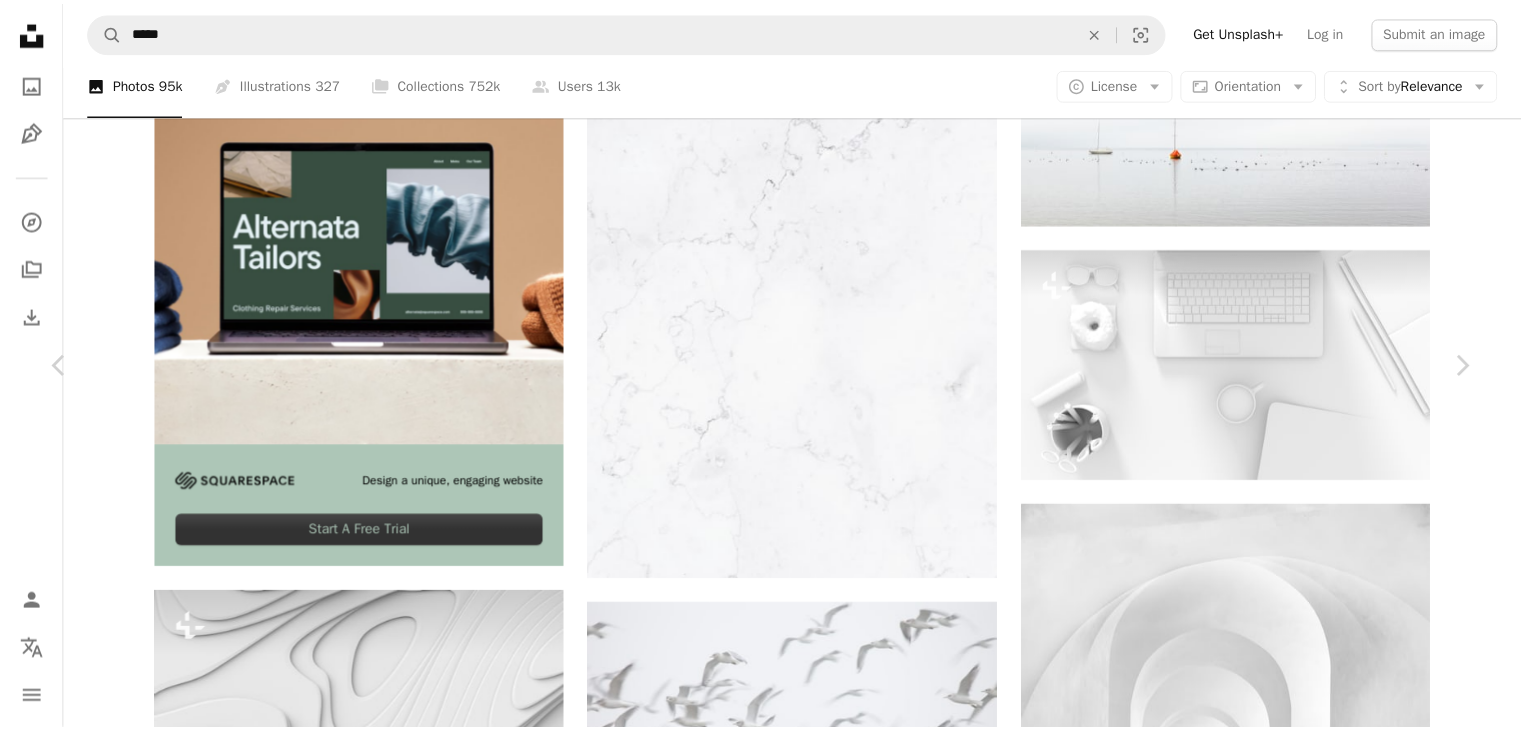 scroll, scrollTop: 0, scrollLeft: 0, axis: both 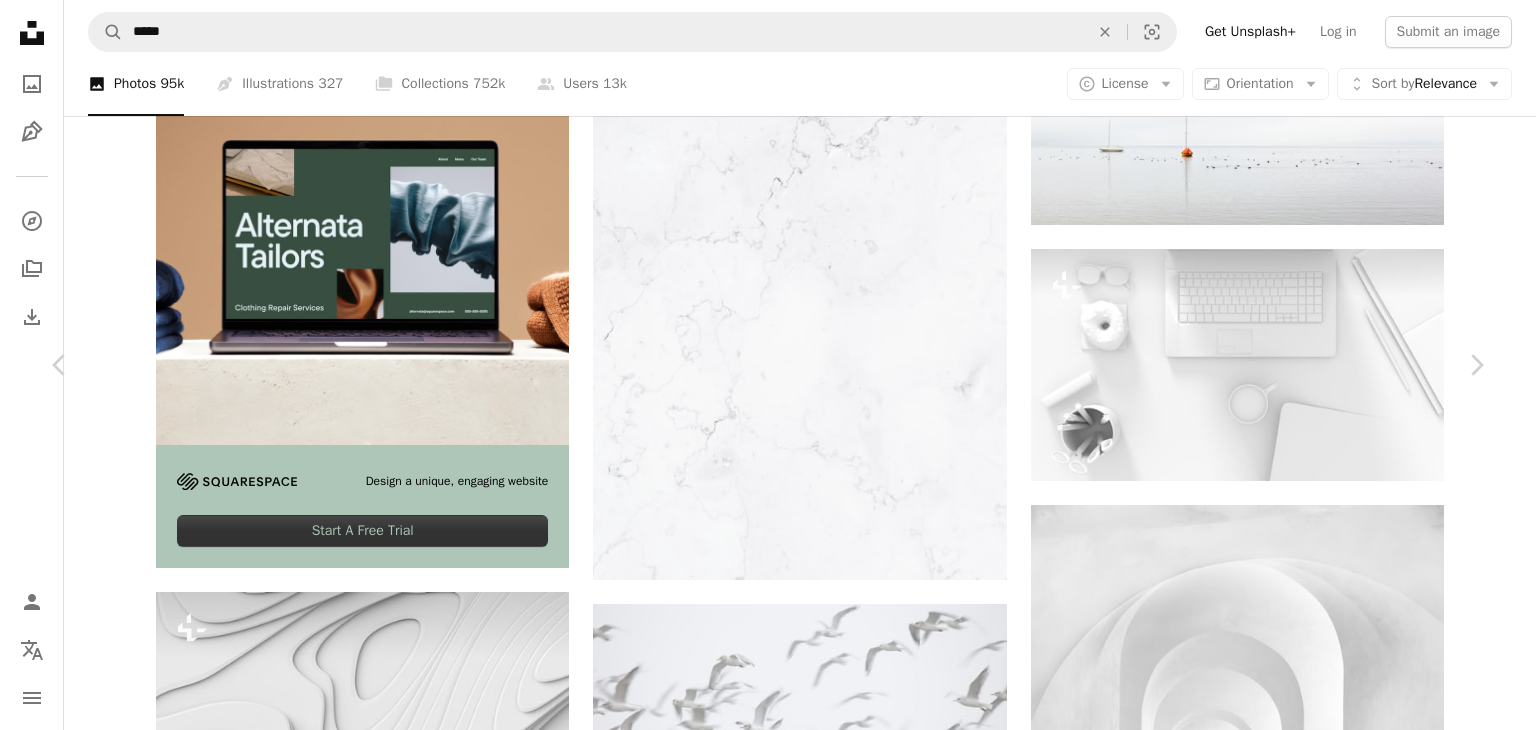 click on "[FIRST] [LAST]" at bounding box center [768, 5650] 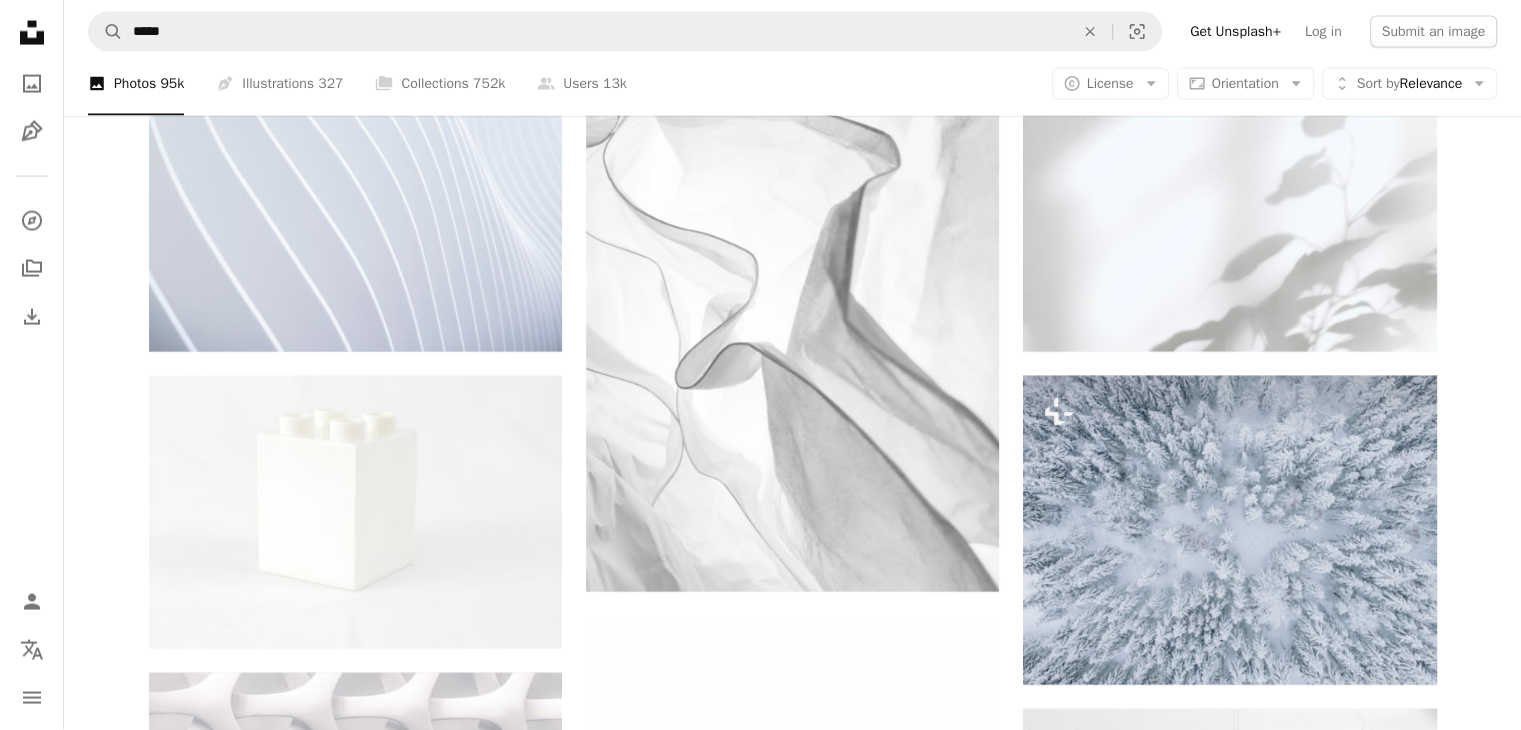 scroll, scrollTop: 4324, scrollLeft: 0, axis: vertical 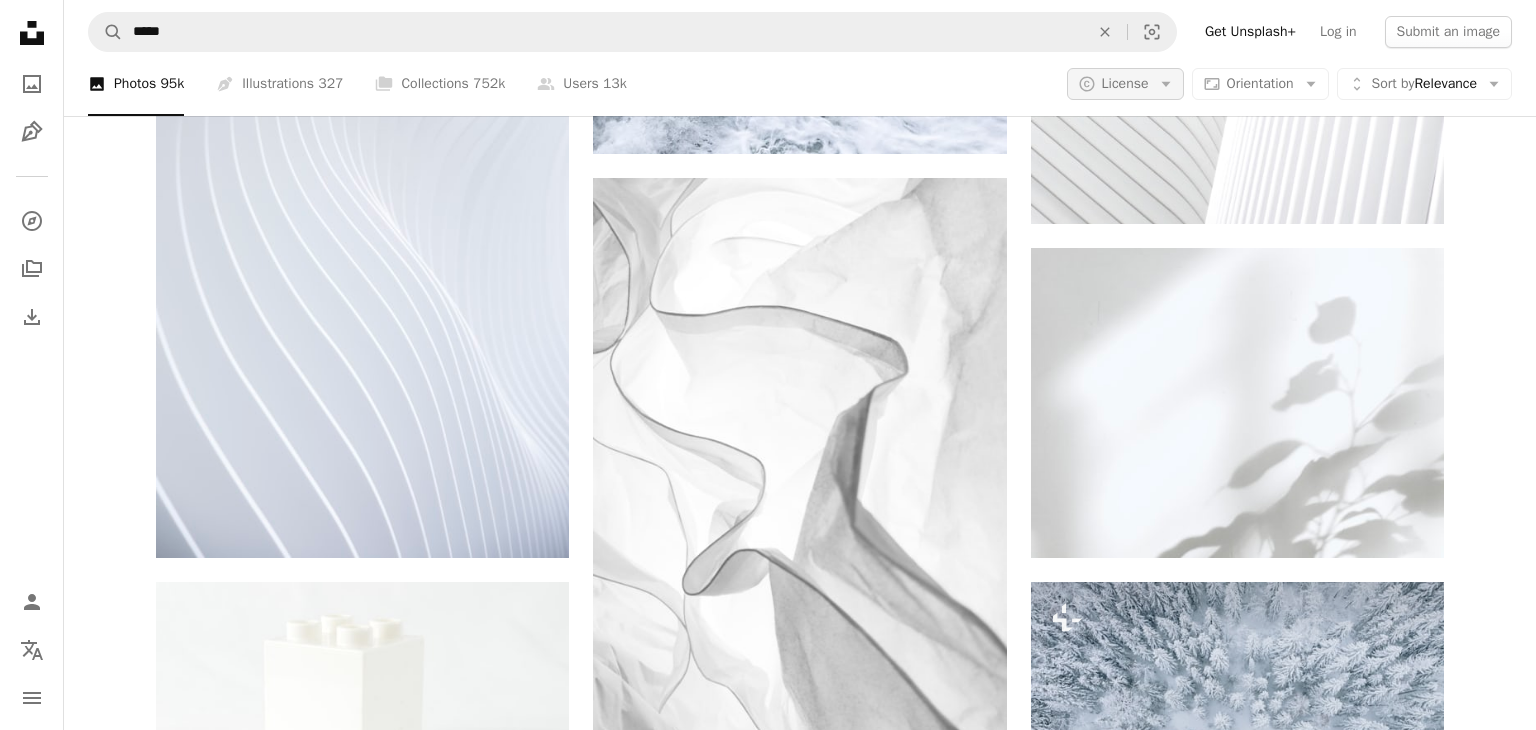 click on "License" at bounding box center [1125, 83] 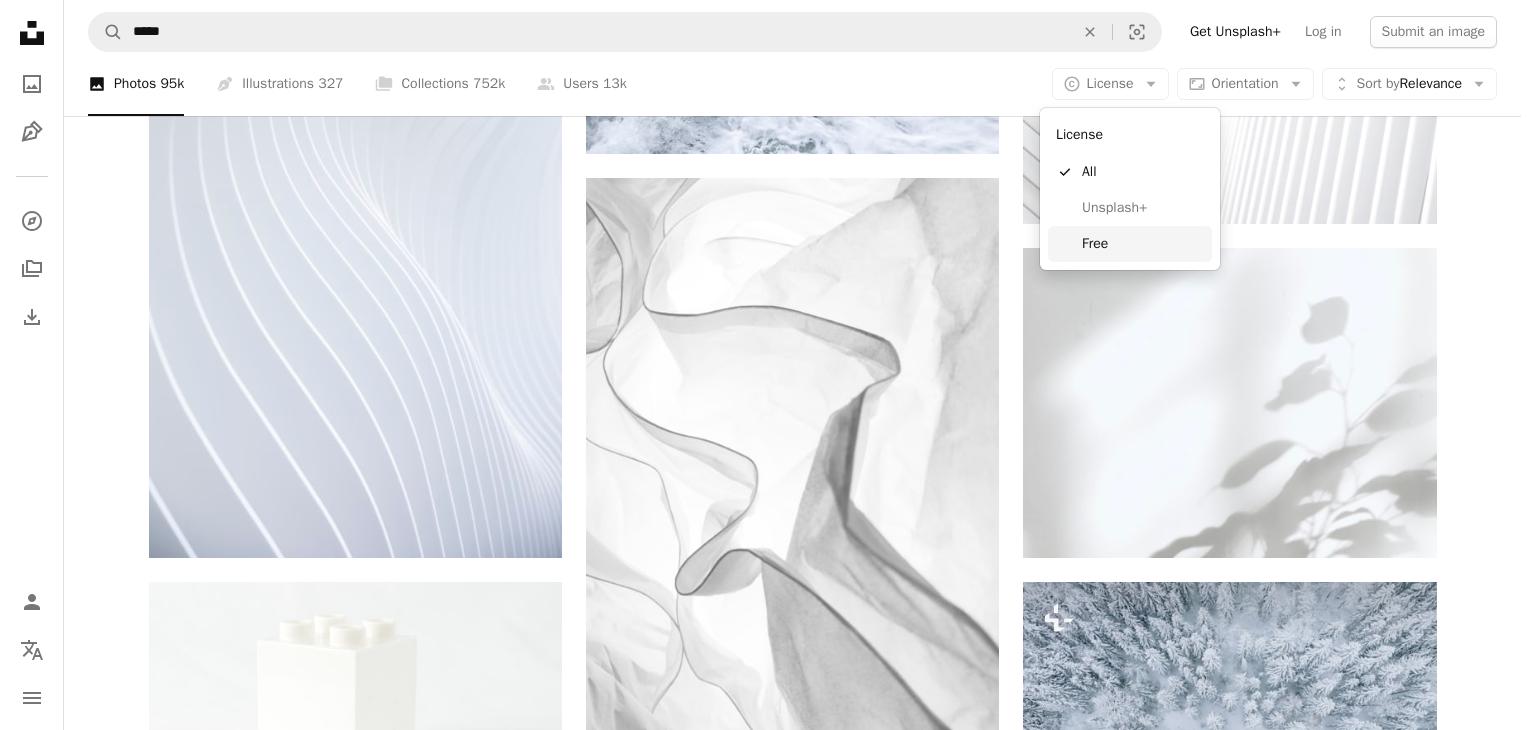 click on "Free" at bounding box center [1130, 244] 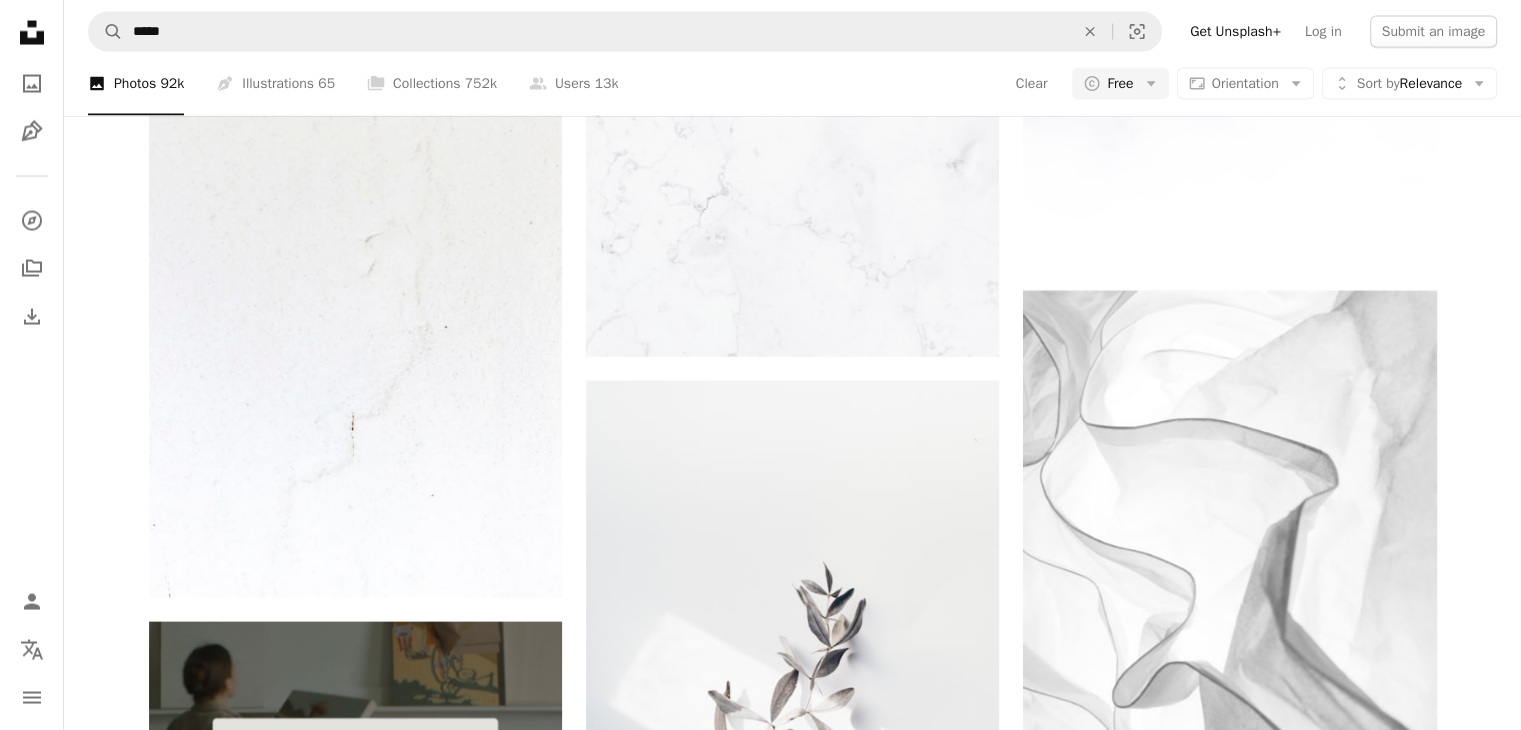 scroll, scrollTop: 17156, scrollLeft: 0, axis: vertical 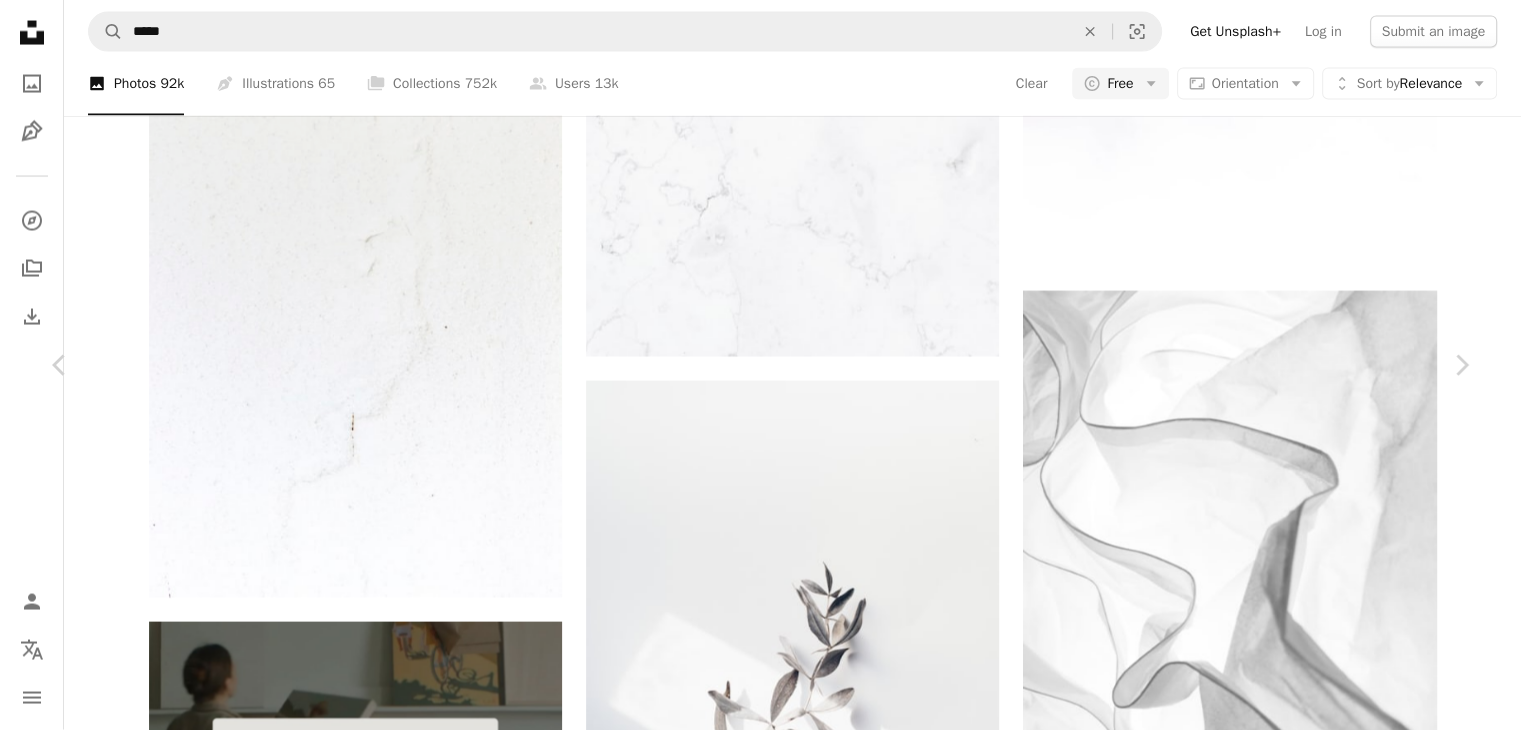 click on "Zoom in" at bounding box center [753, 18164] 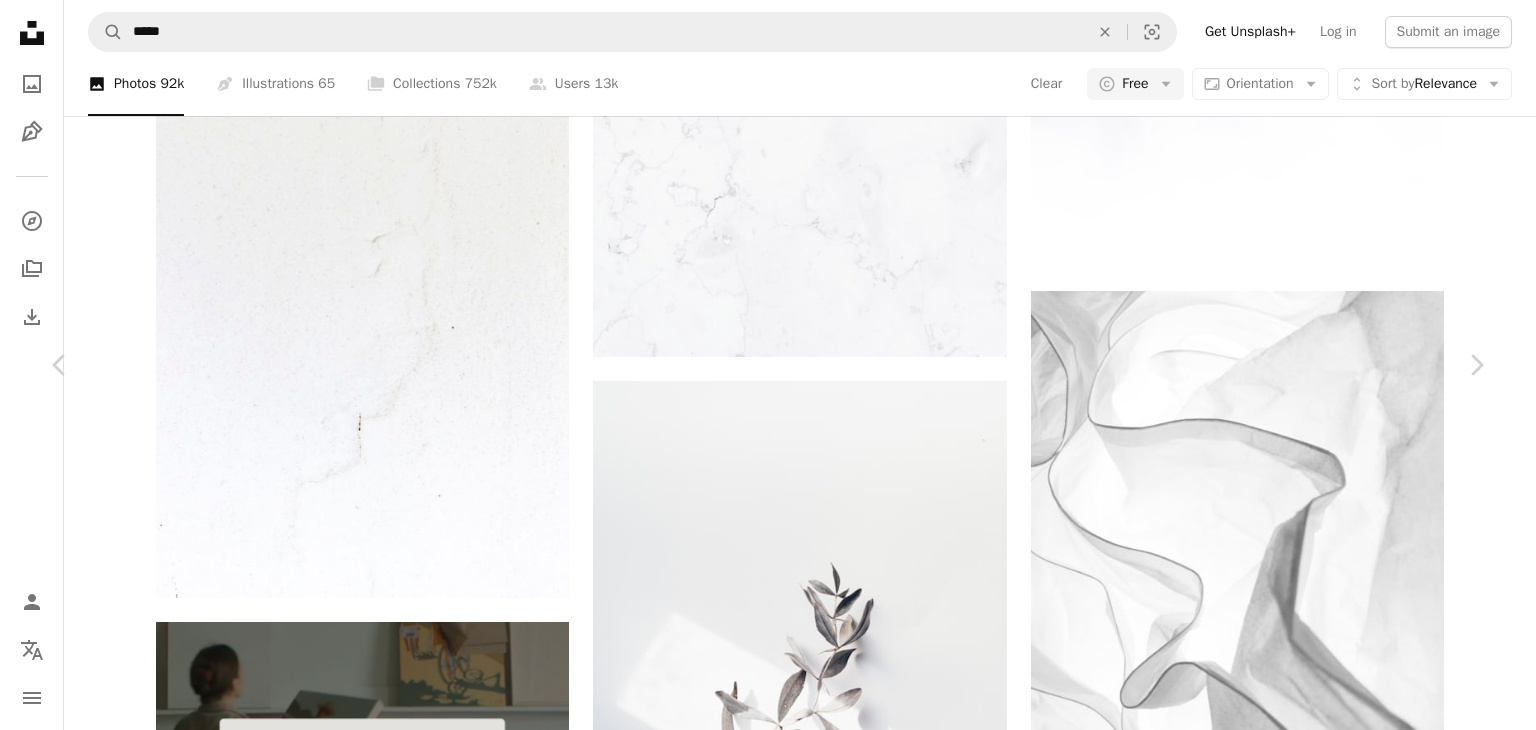 click on "Download free" at bounding box center [1287, 17833] 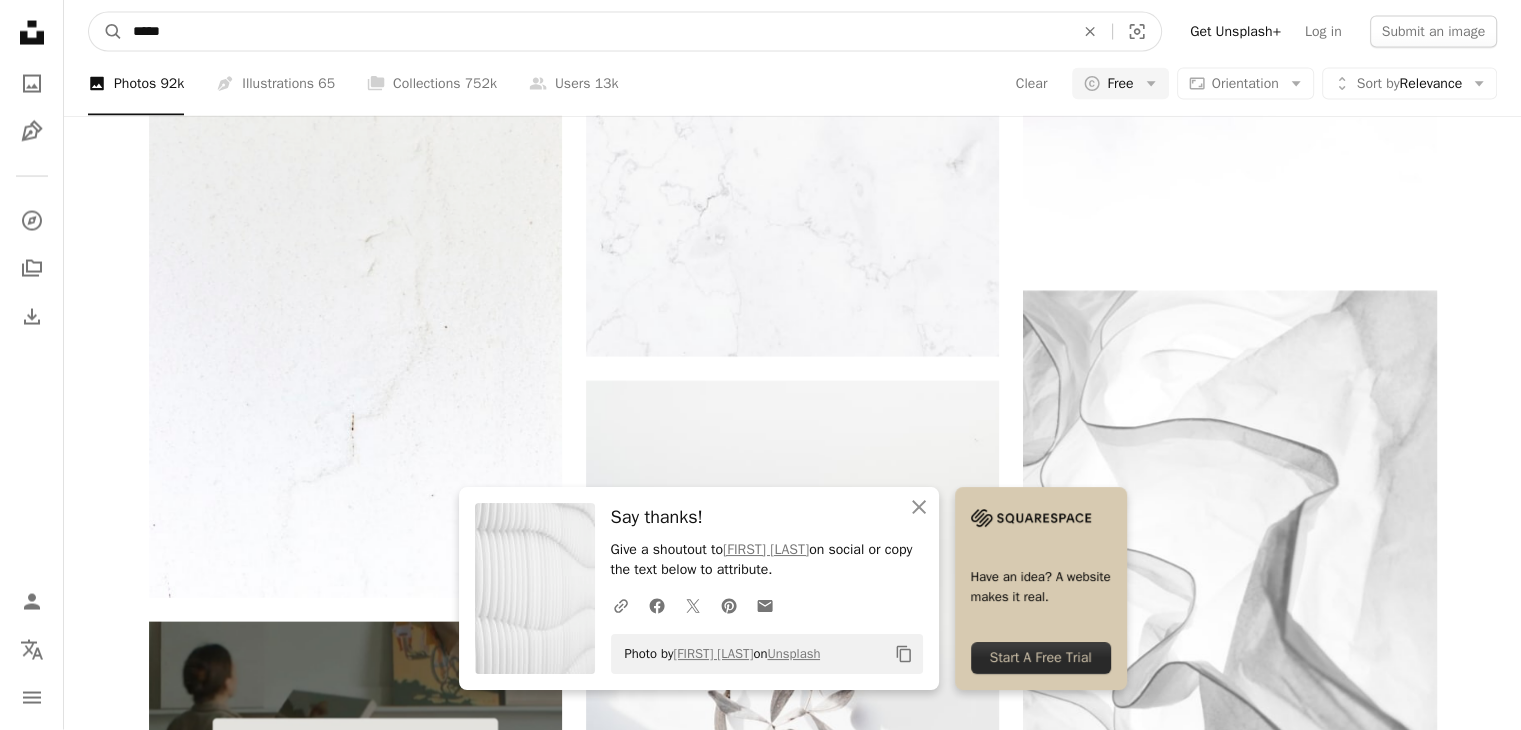 click on "*****" at bounding box center [595, 32] 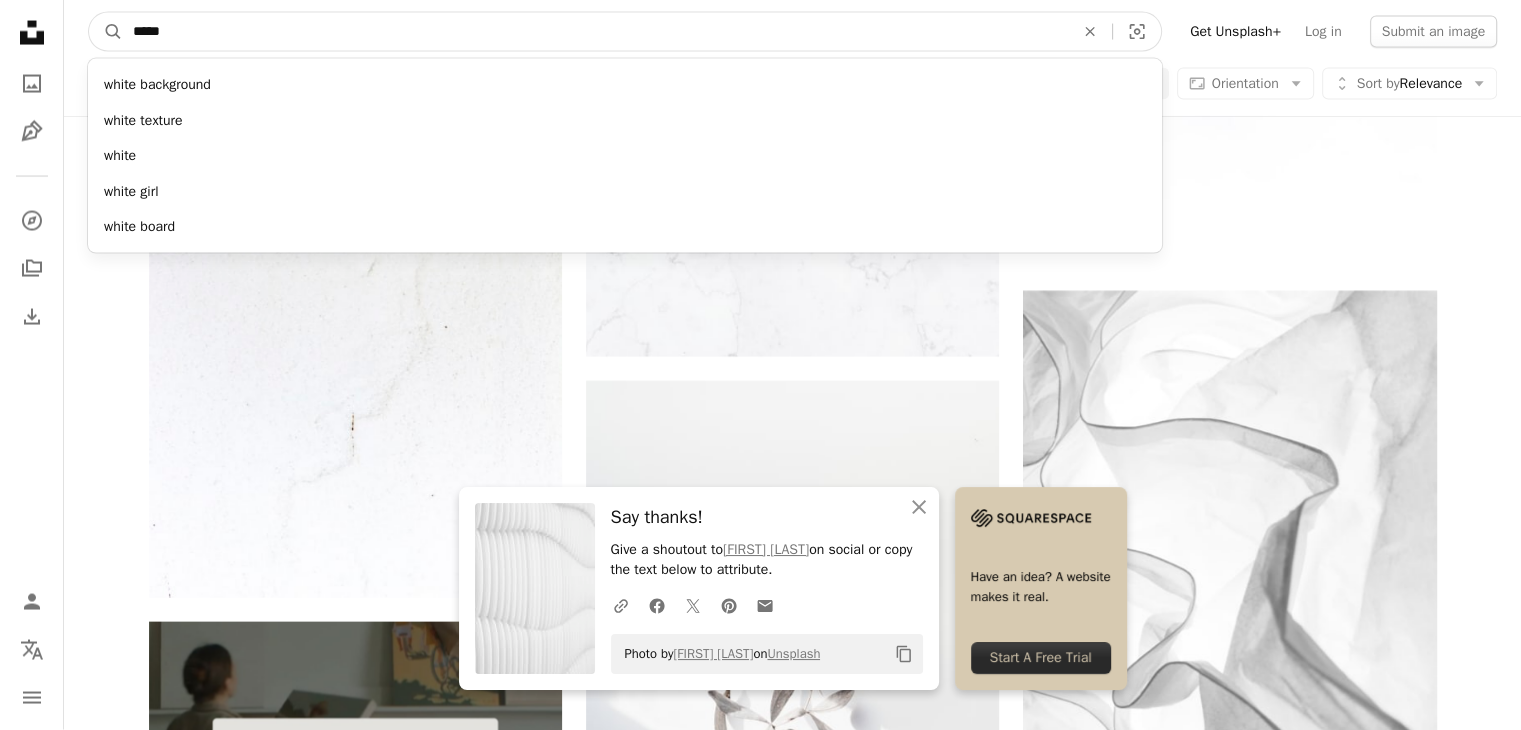 click on "*****" at bounding box center (595, 32) 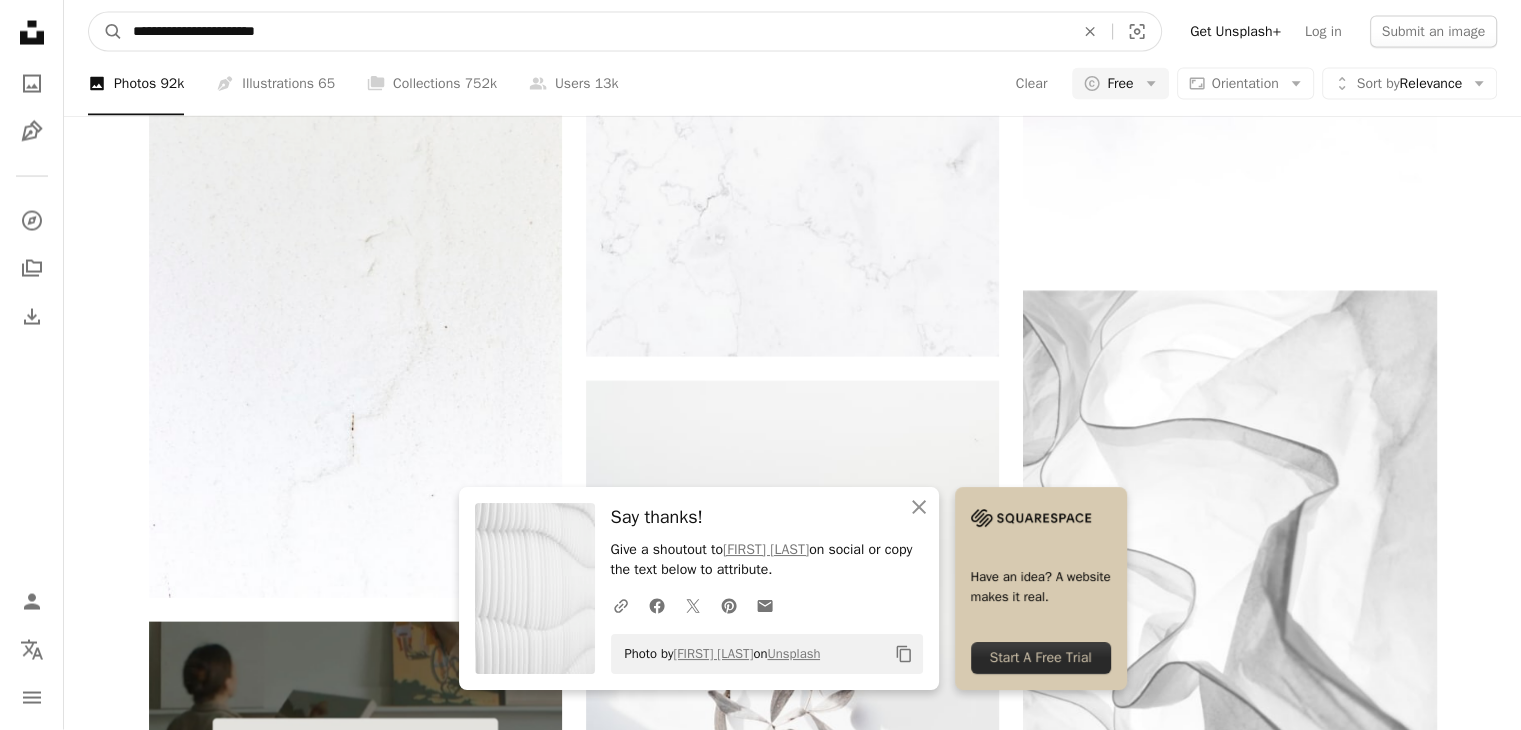 type on "**********" 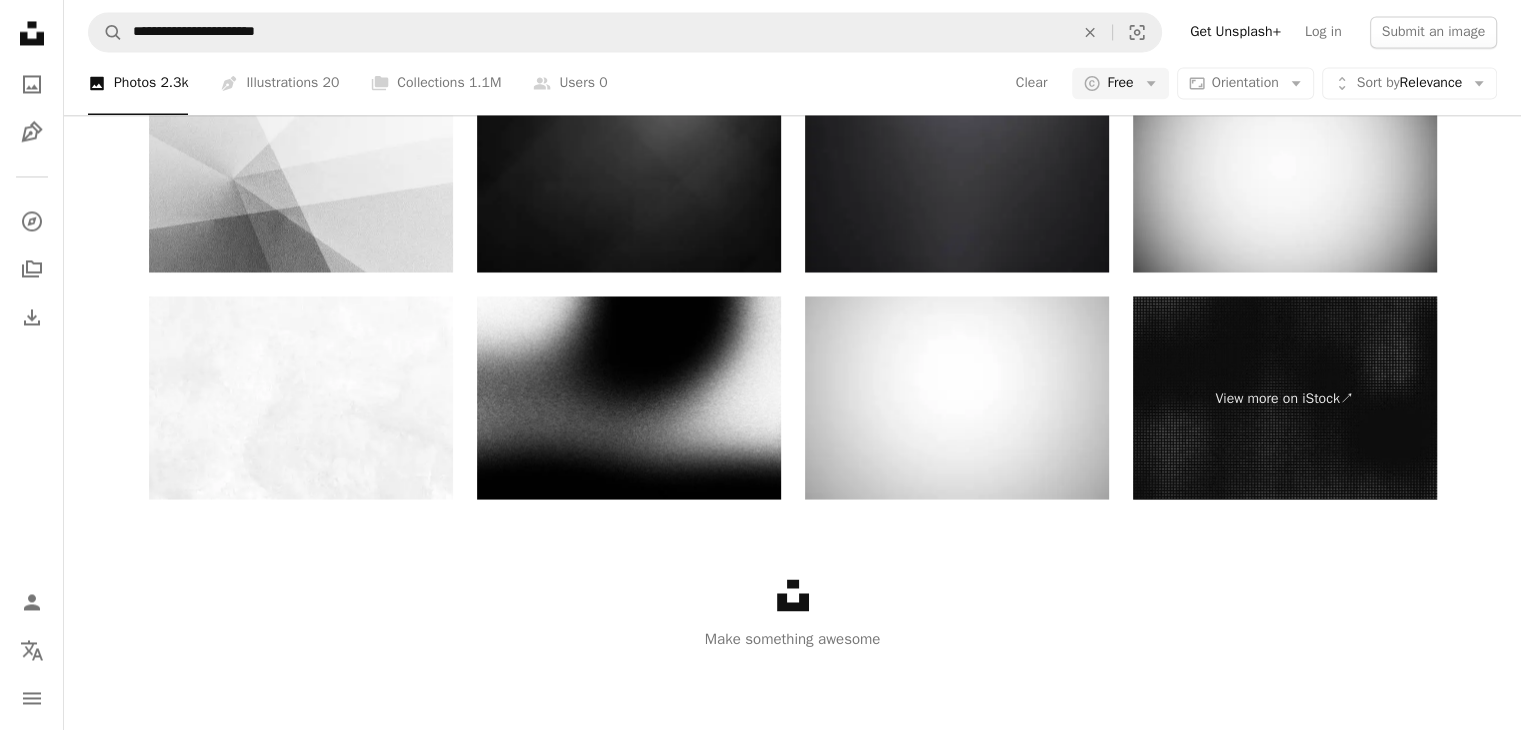 scroll, scrollTop: 1155, scrollLeft: 0, axis: vertical 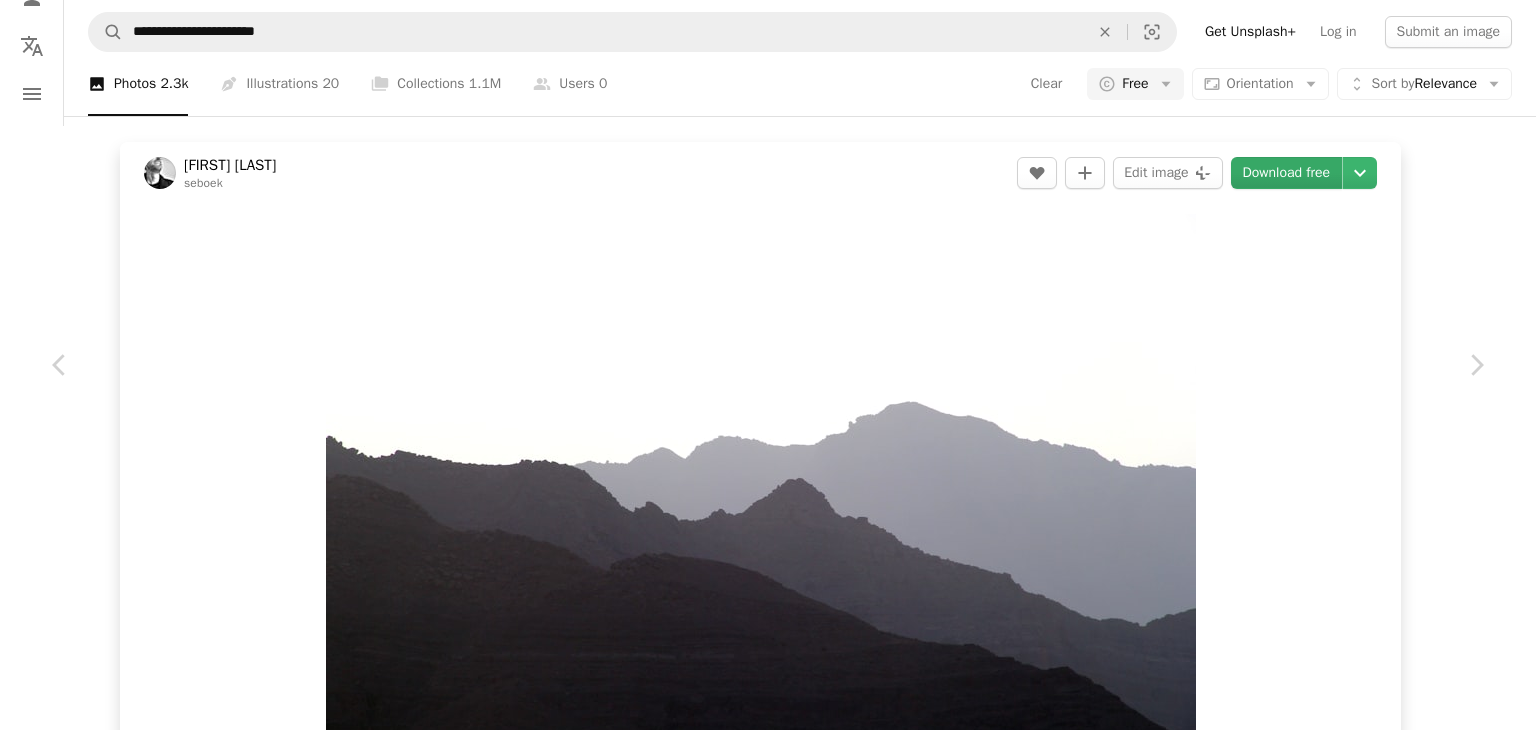 click on "Download free" at bounding box center [1287, 173] 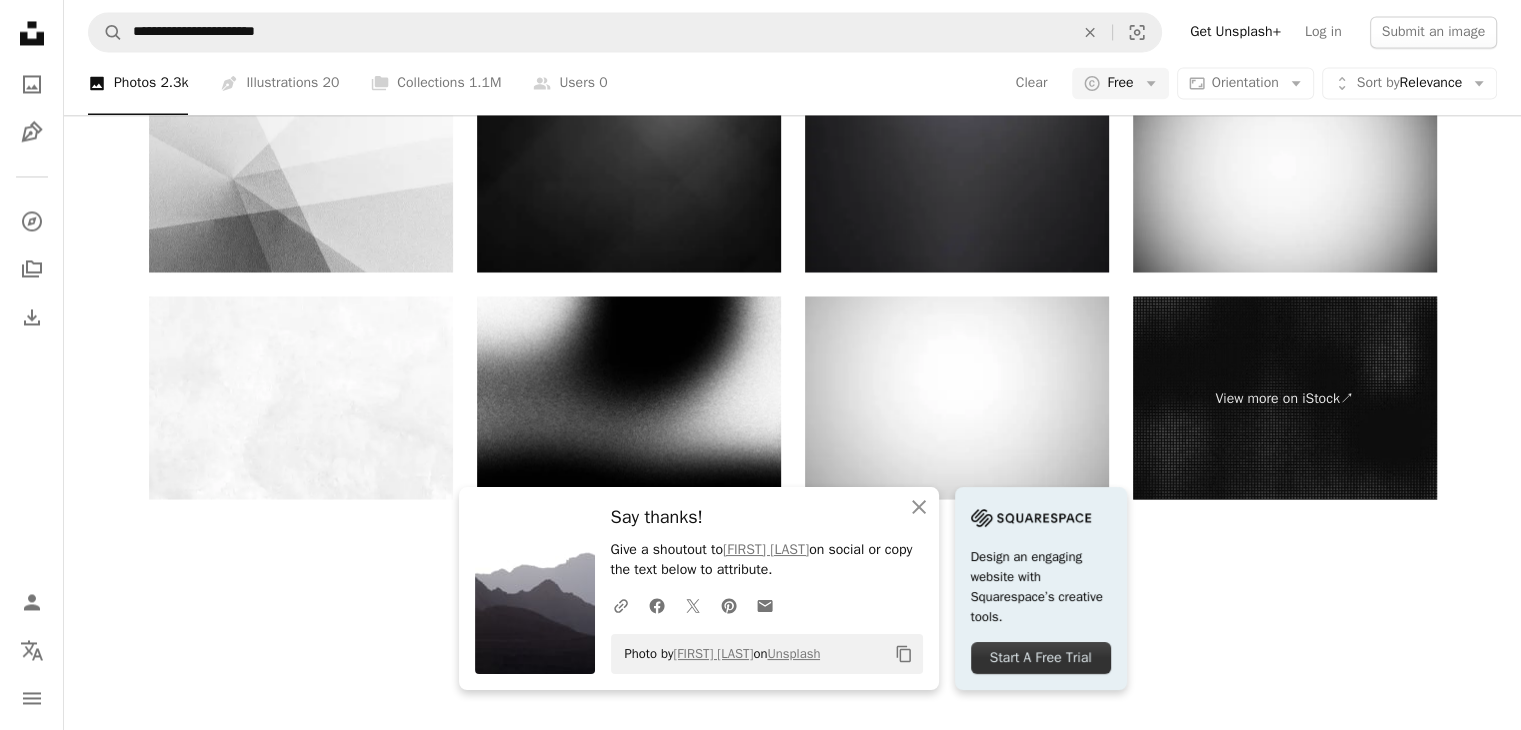 scroll, scrollTop: 1883, scrollLeft: 0, axis: vertical 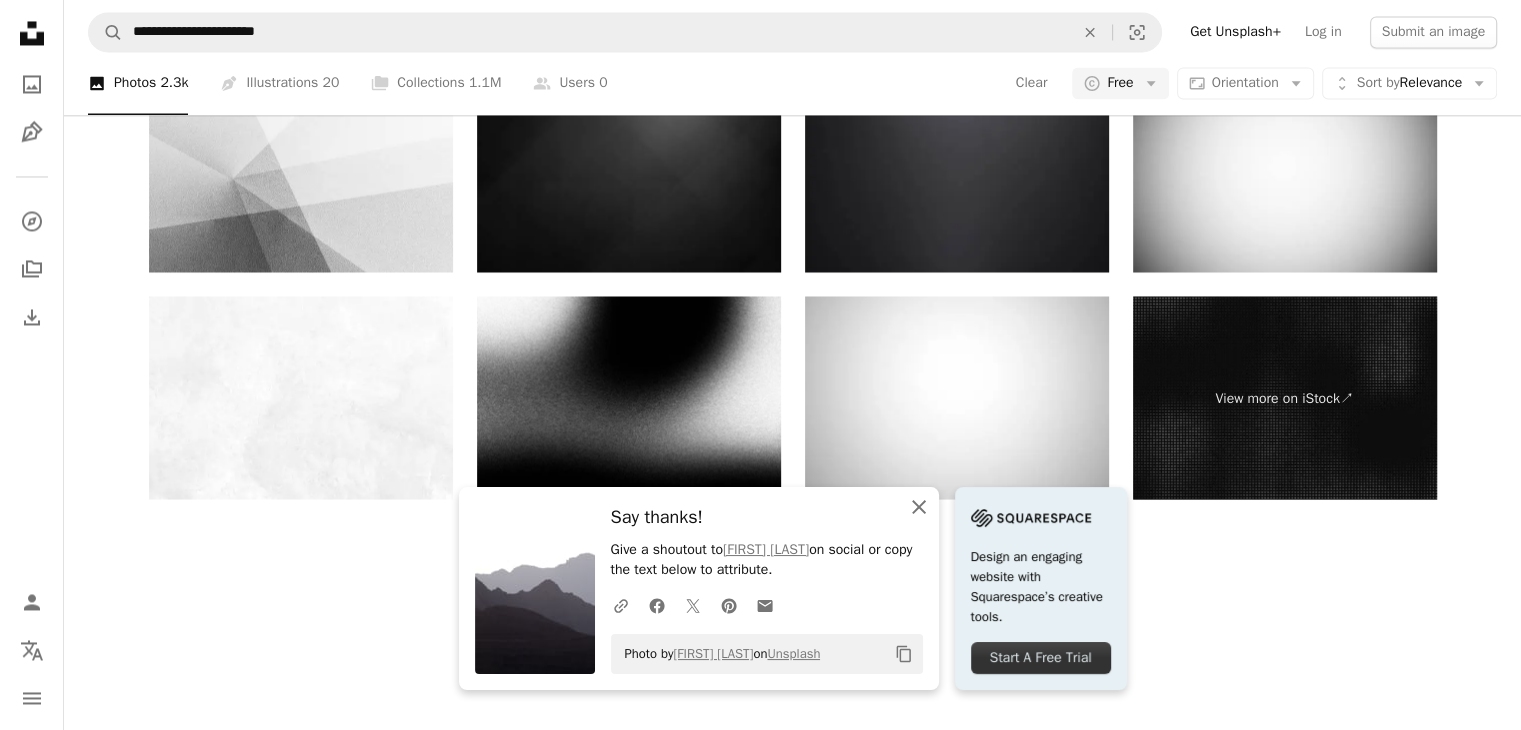 click on "An X shape" 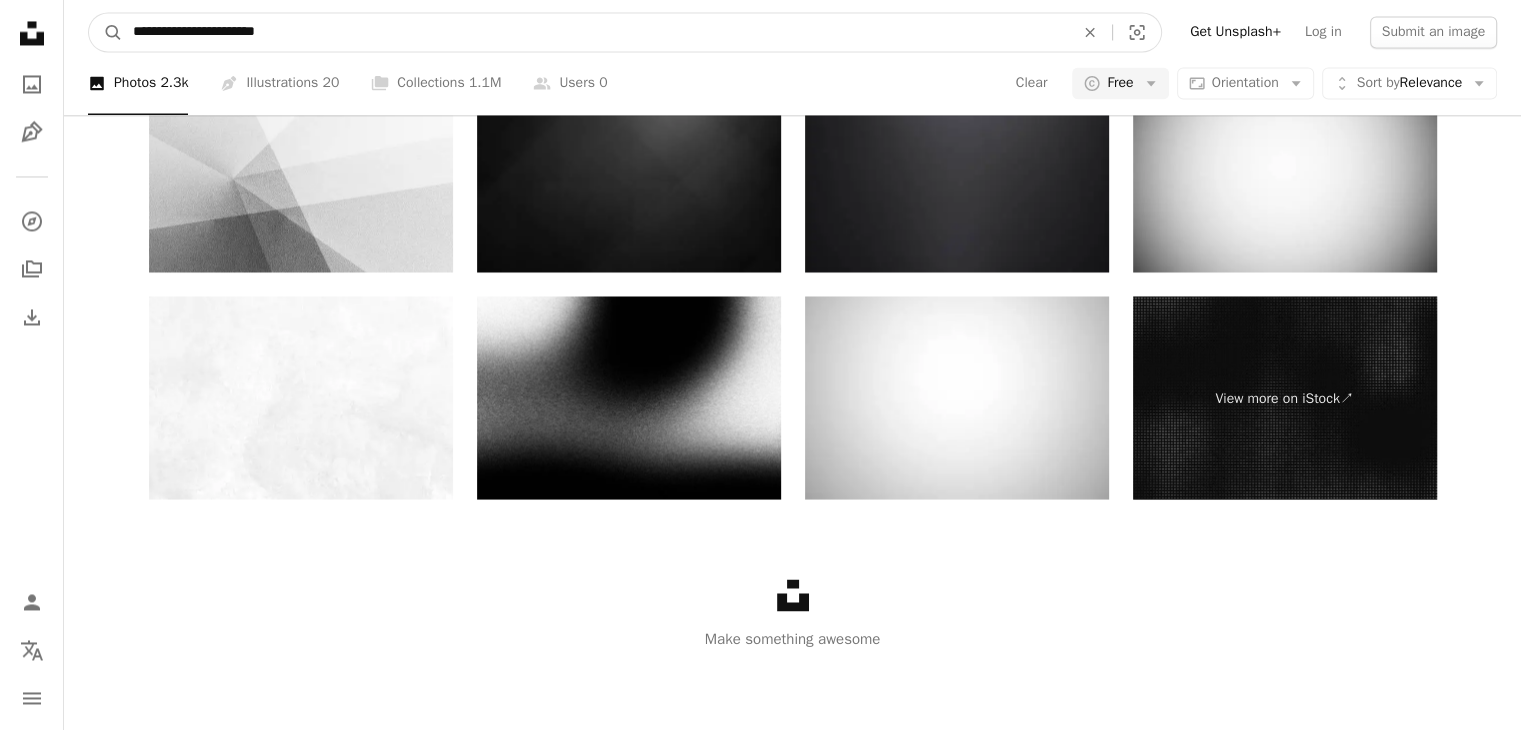 click on "**********" at bounding box center [595, 32] 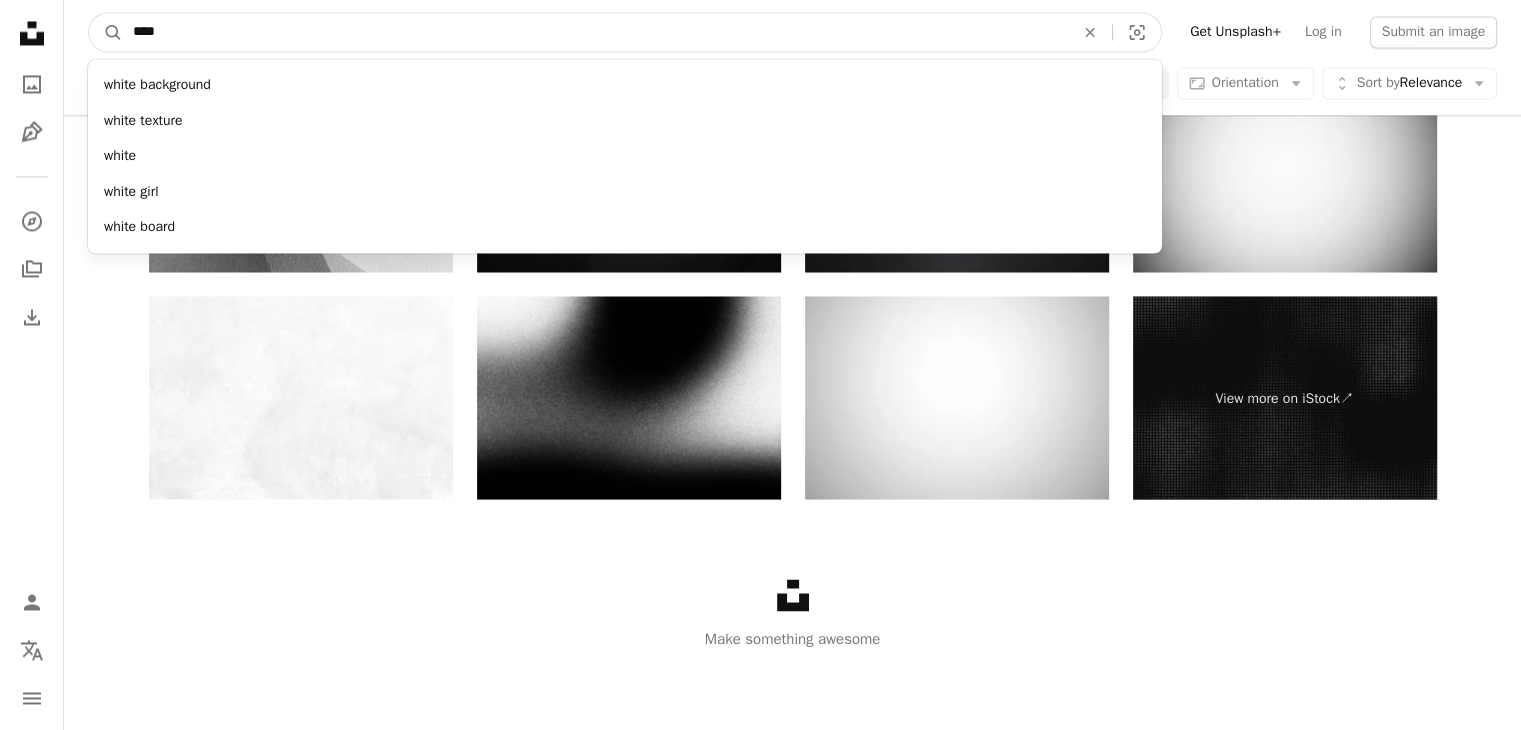 type on "****" 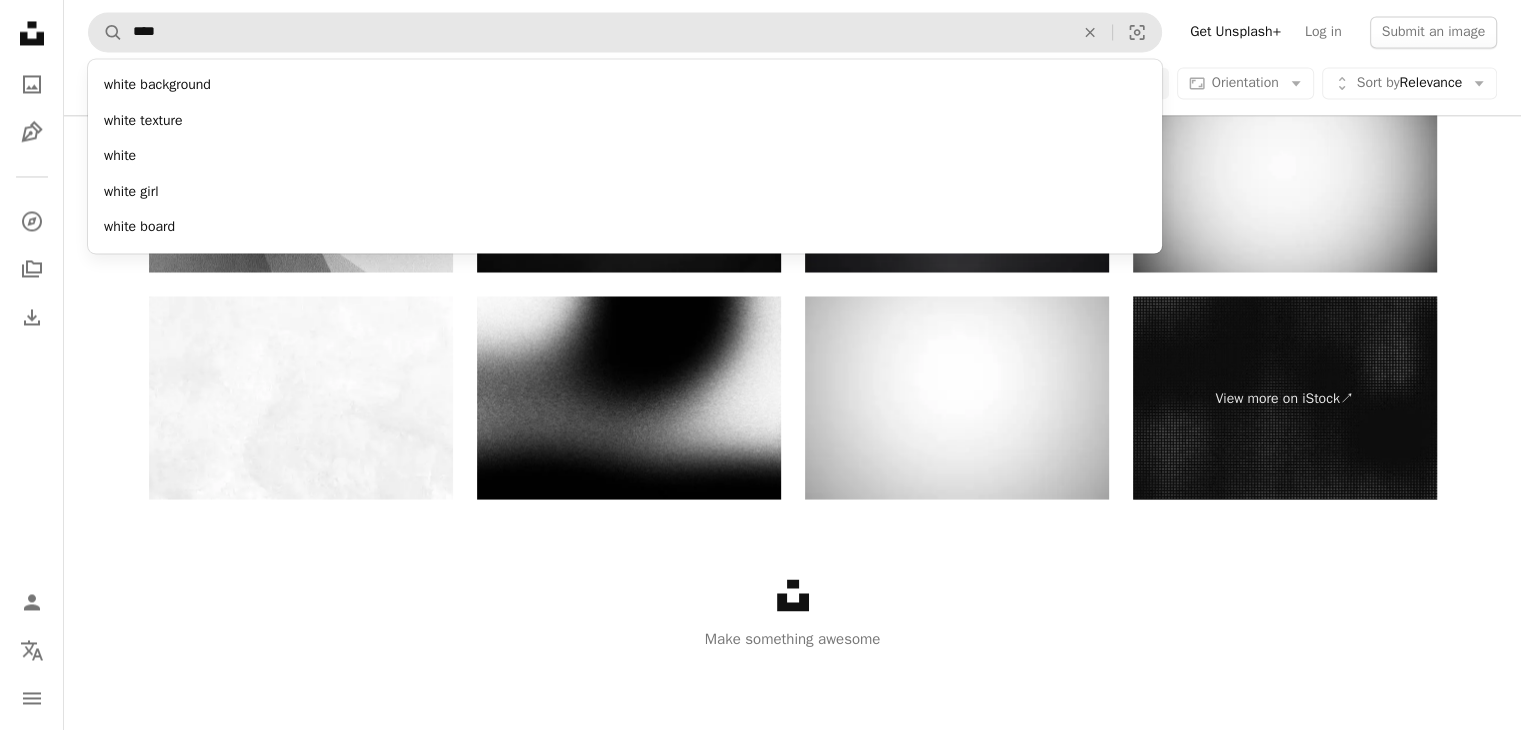 scroll, scrollTop: 0, scrollLeft: 0, axis: both 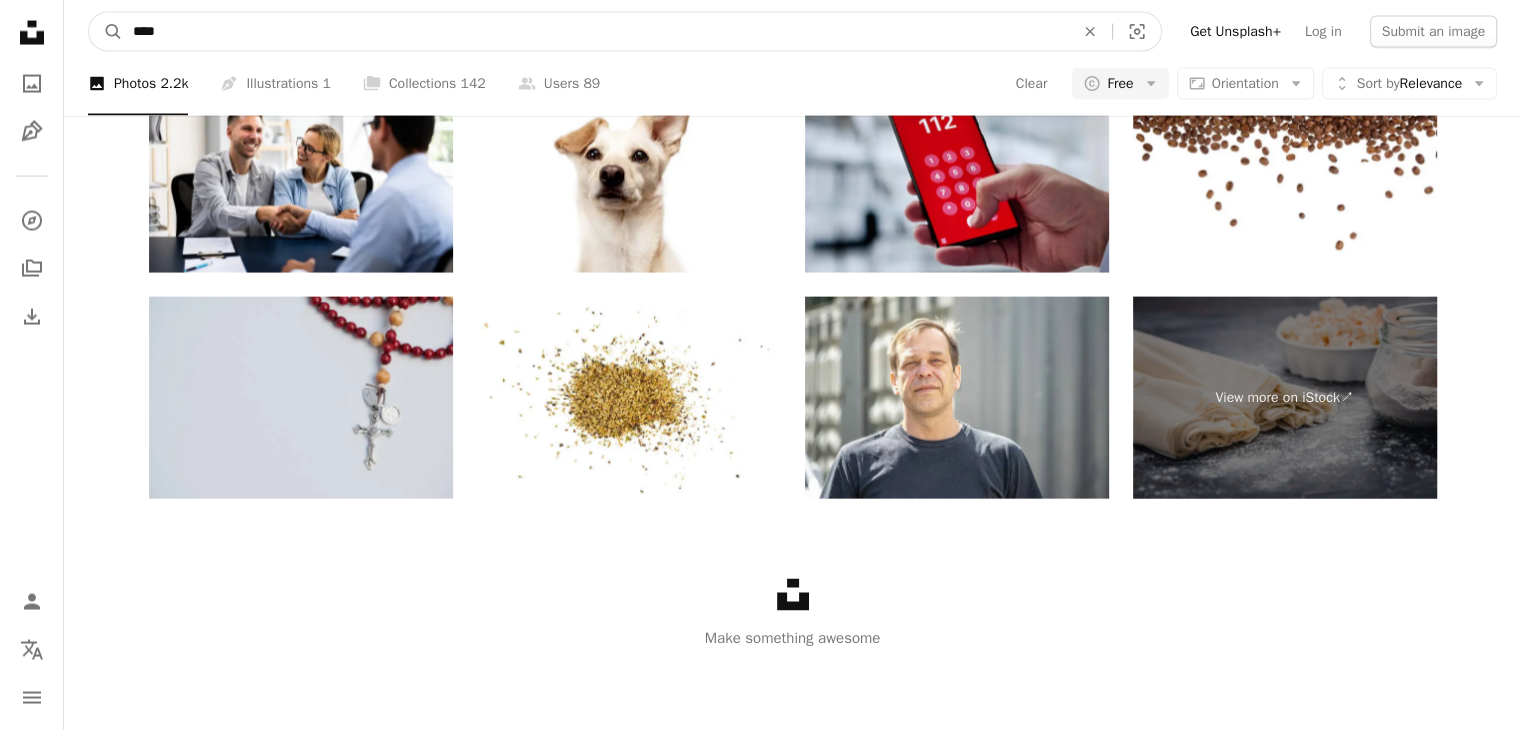 click on "****" at bounding box center [595, 32] 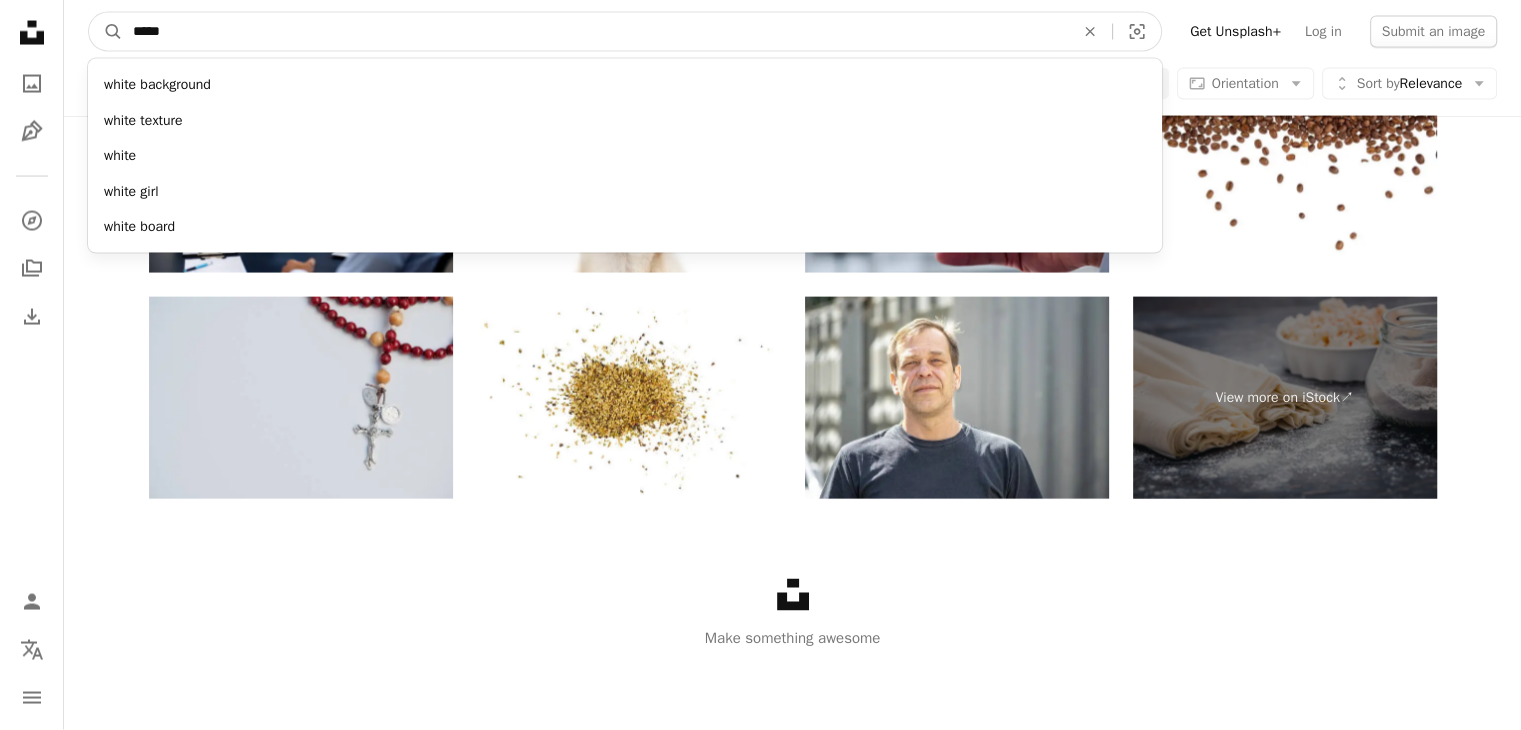 type on "*****" 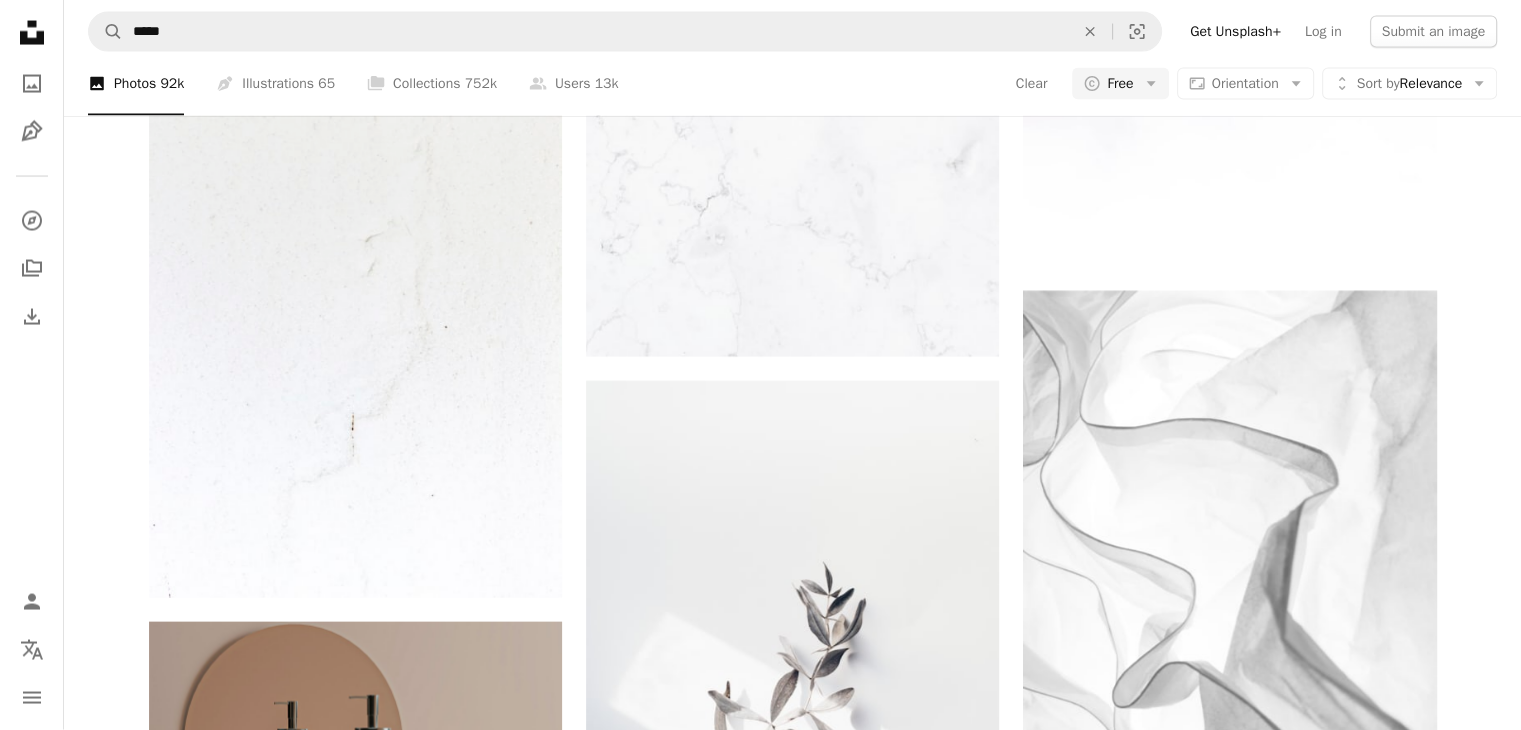 scroll, scrollTop: 5763, scrollLeft: 0, axis: vertical 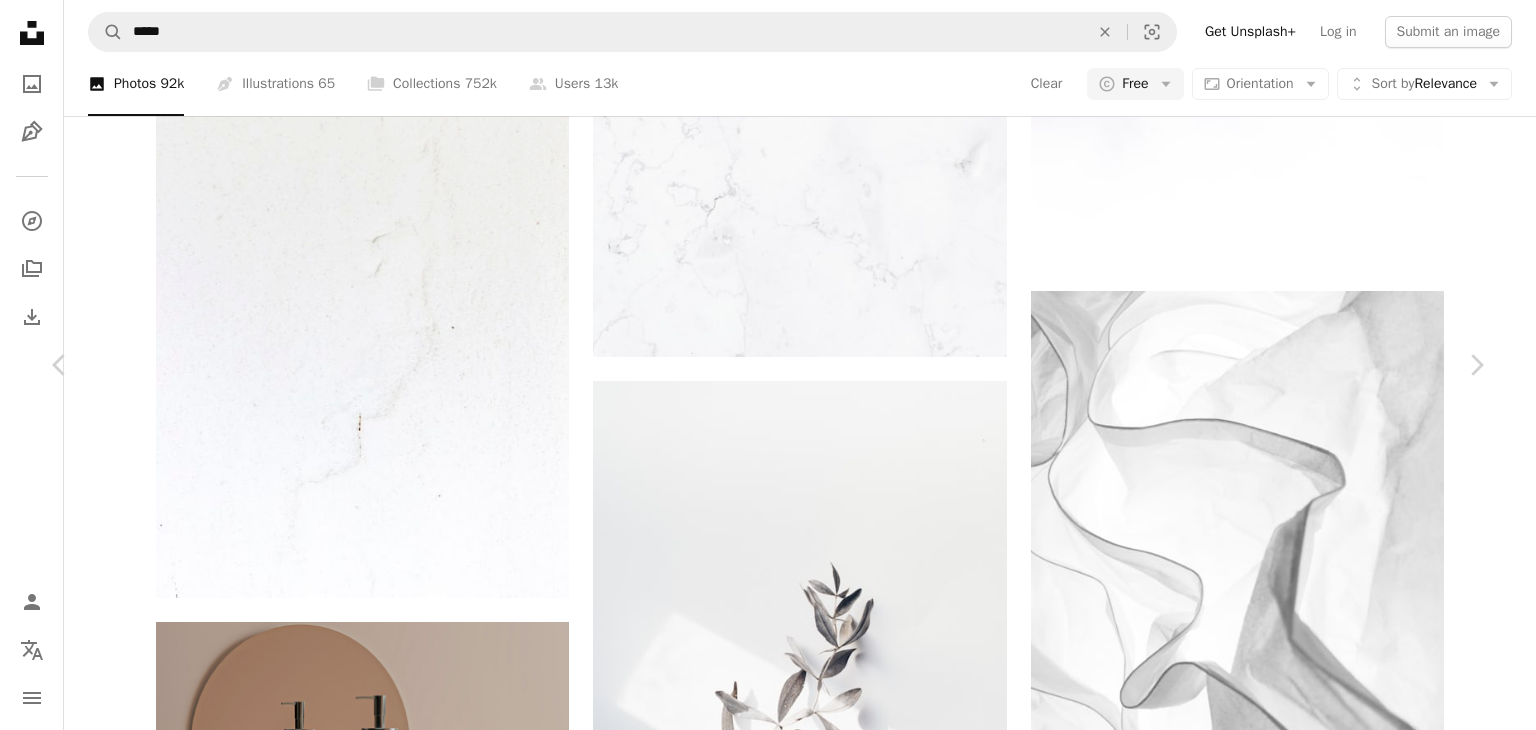 click on "Download free" at bounding box center (1287, 18750) 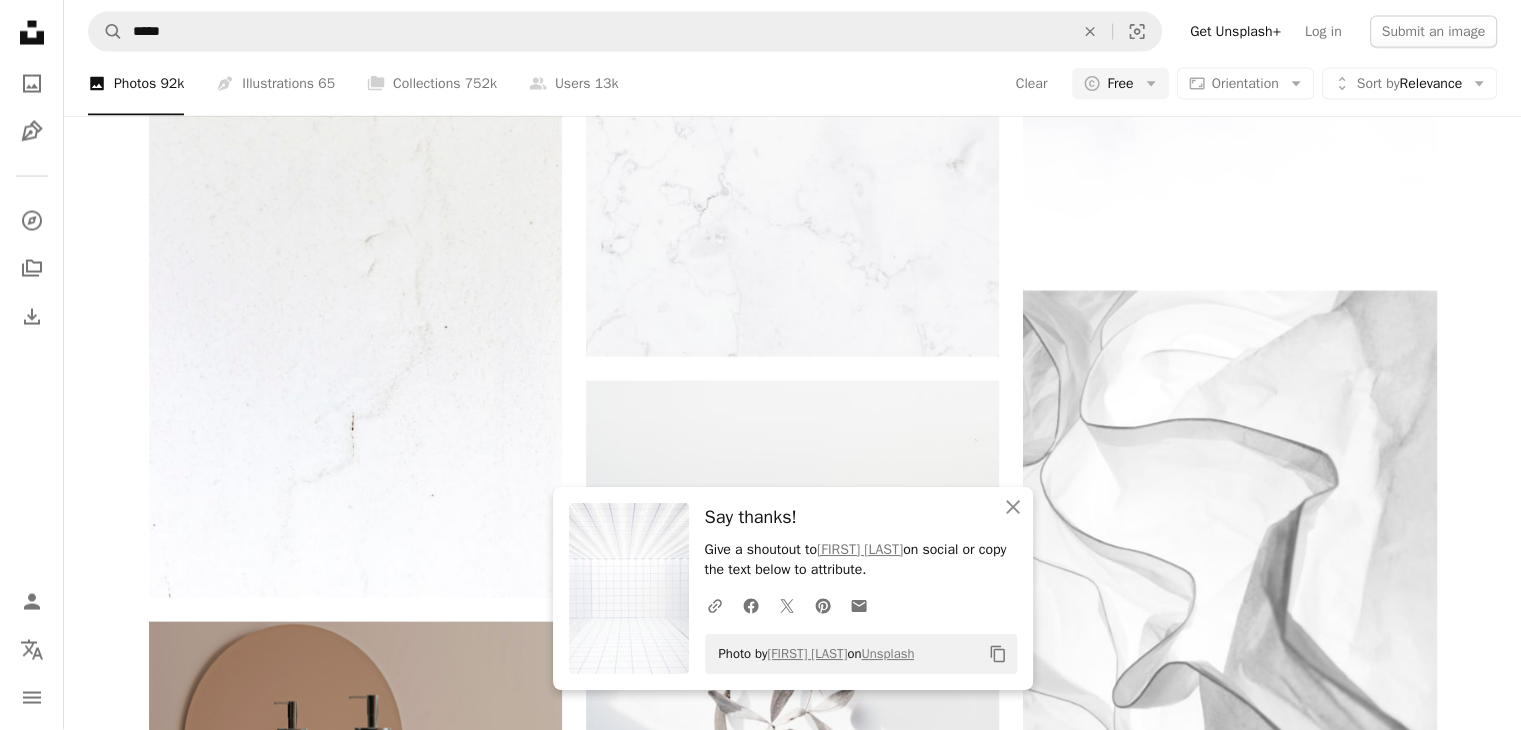 scroll, scrollTop: 6492, scrollLeft: 0, axis: vertical 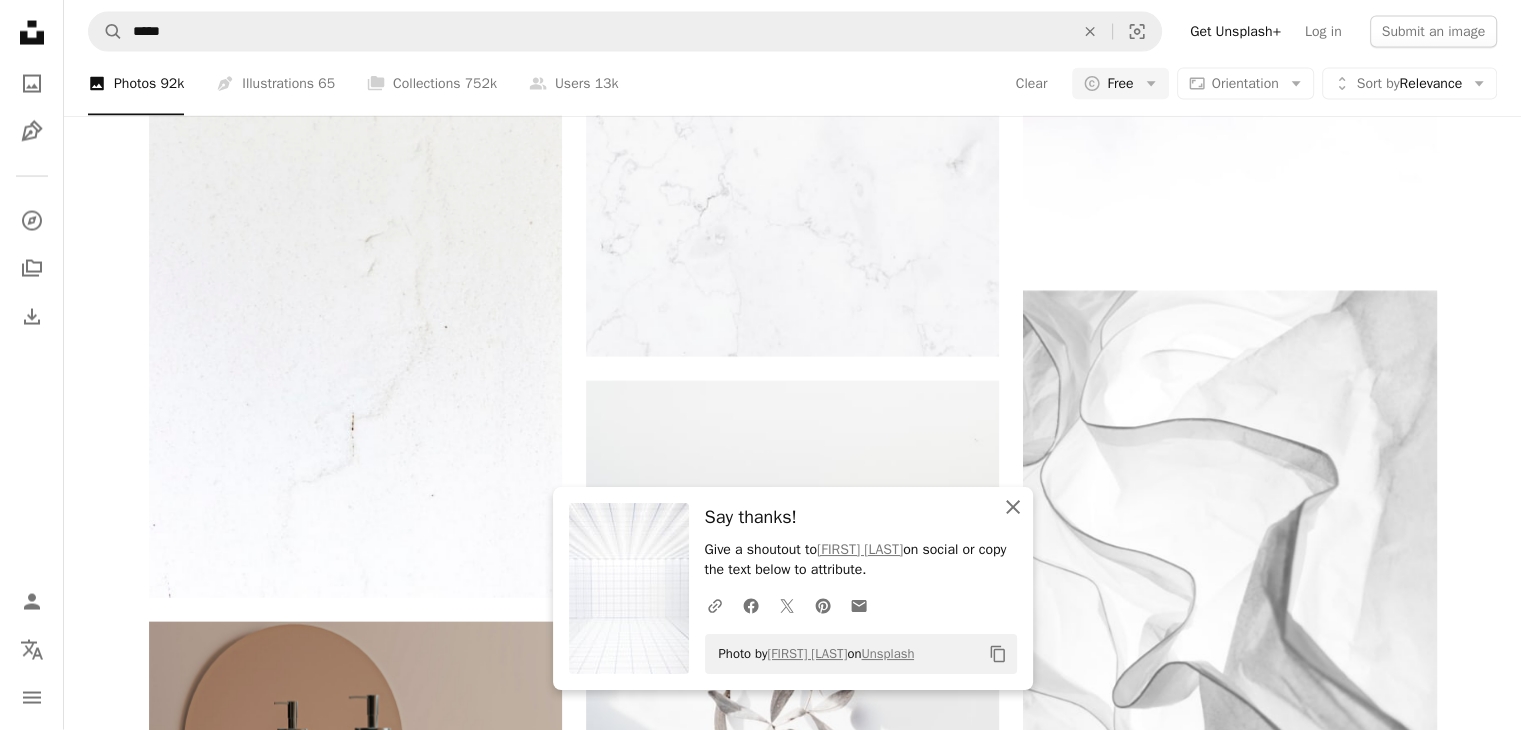 click on "An X shape" 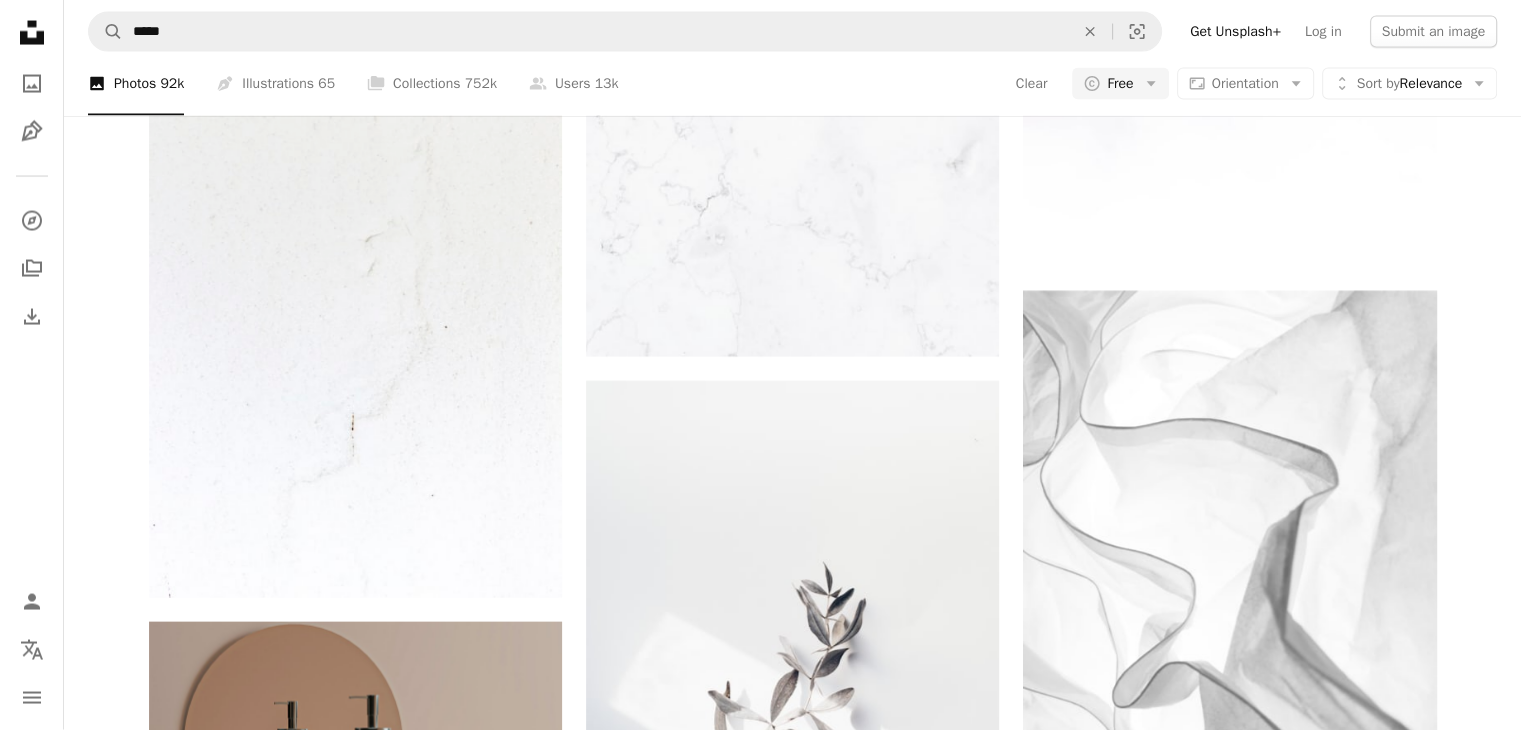 scroll, scrollTop: 16216, scrollLeft: 0, axis: vertical 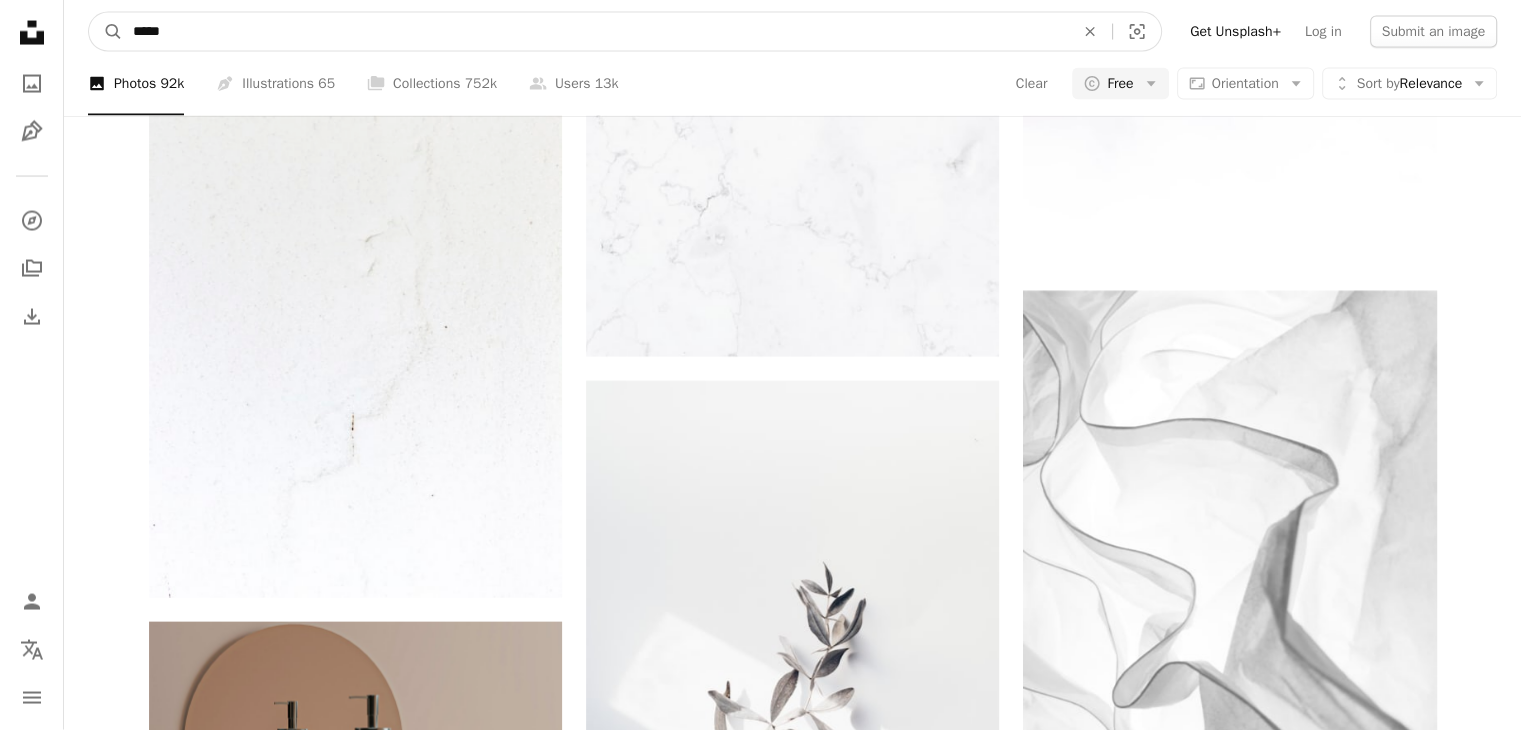 click on "*****" at bounding box center (595, 32) 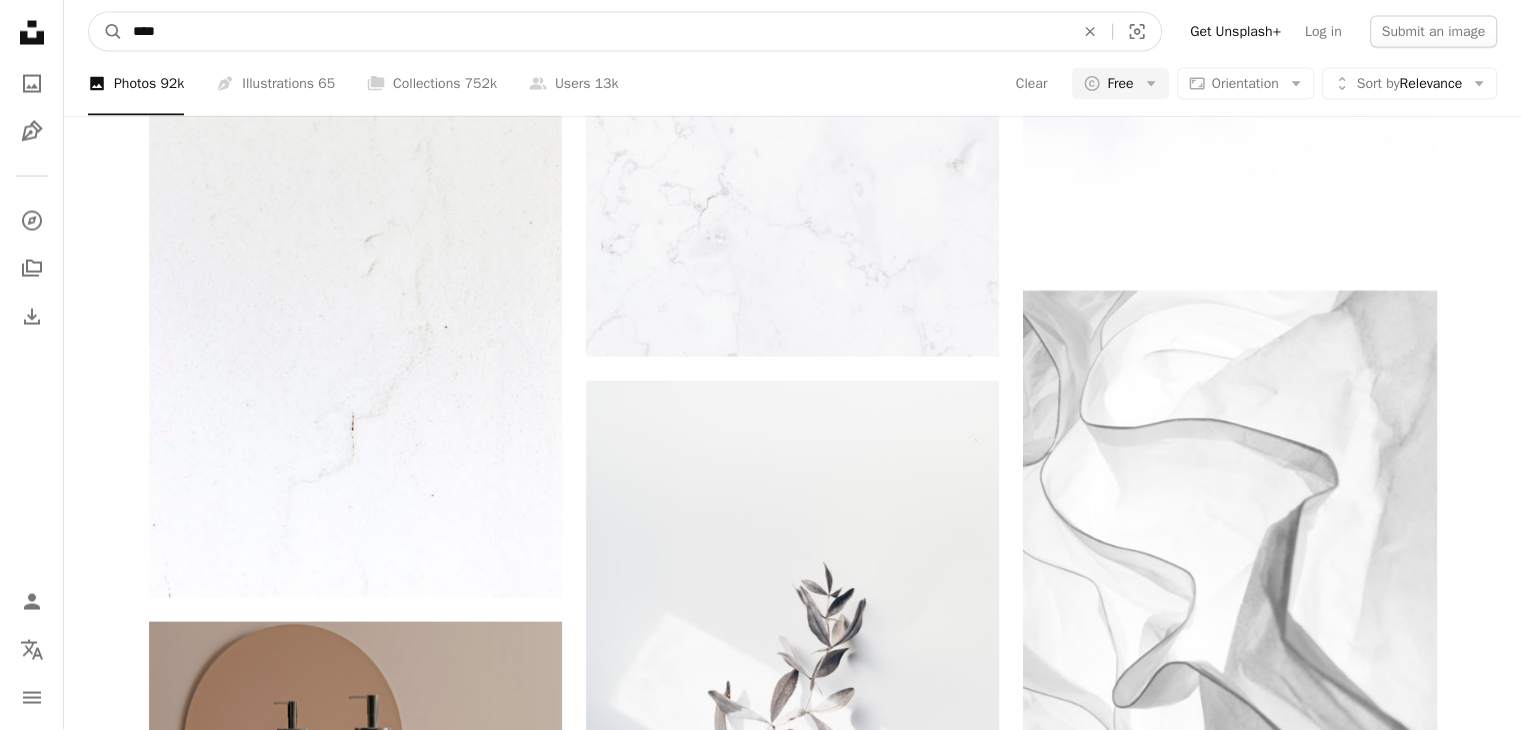 type on "****" 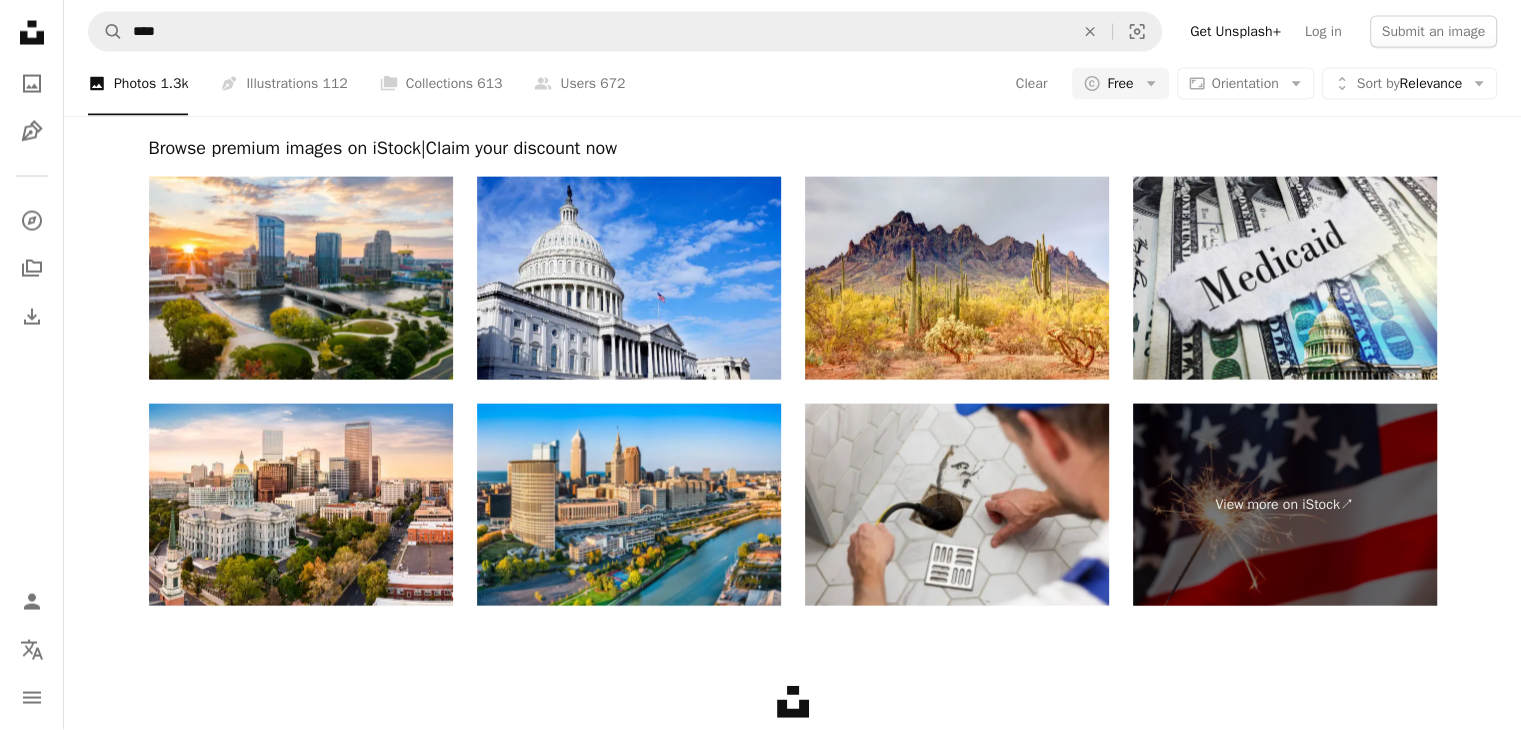scroll, scrollTop: 836, scrollLeft: 0, axis: vertical 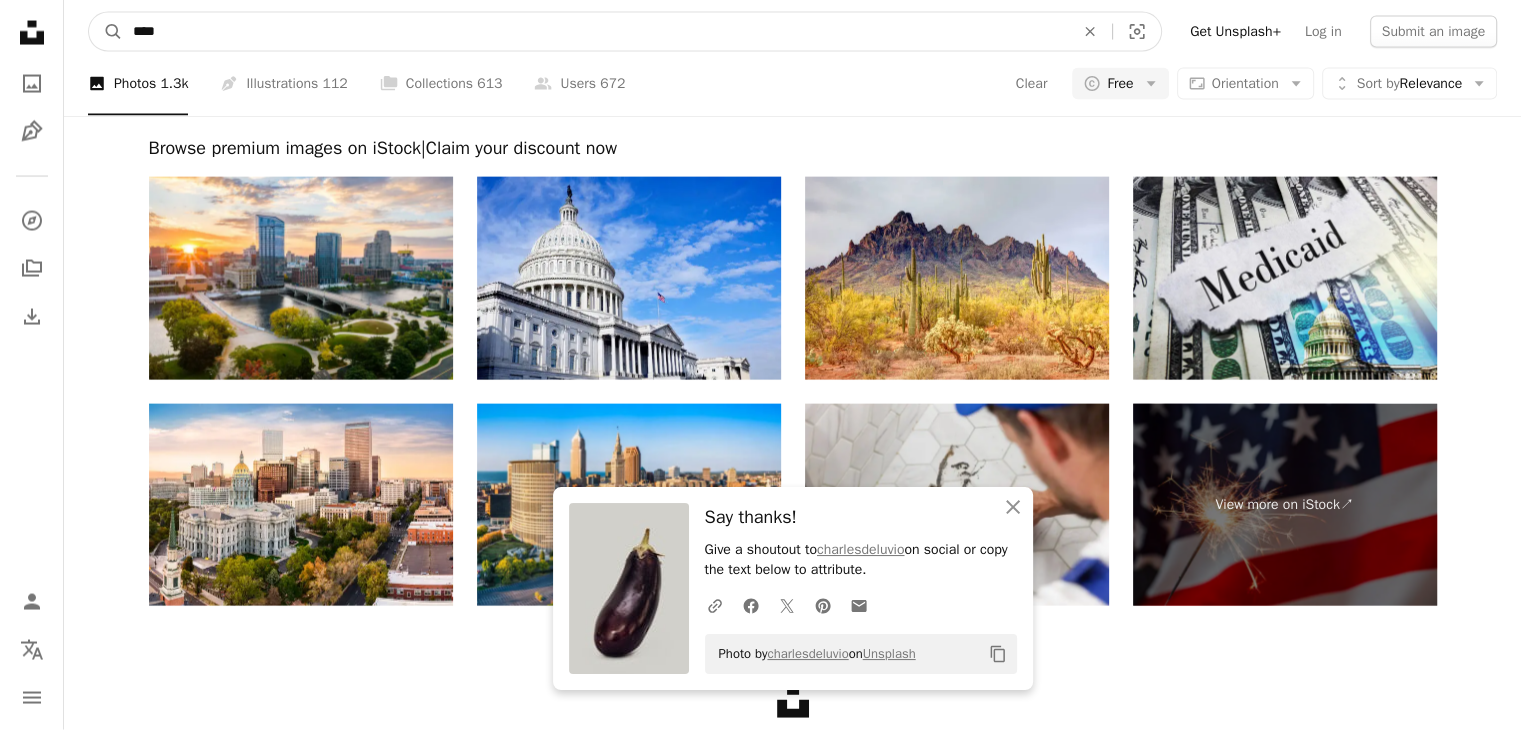 click on "****" at bounding box center (595, 32) 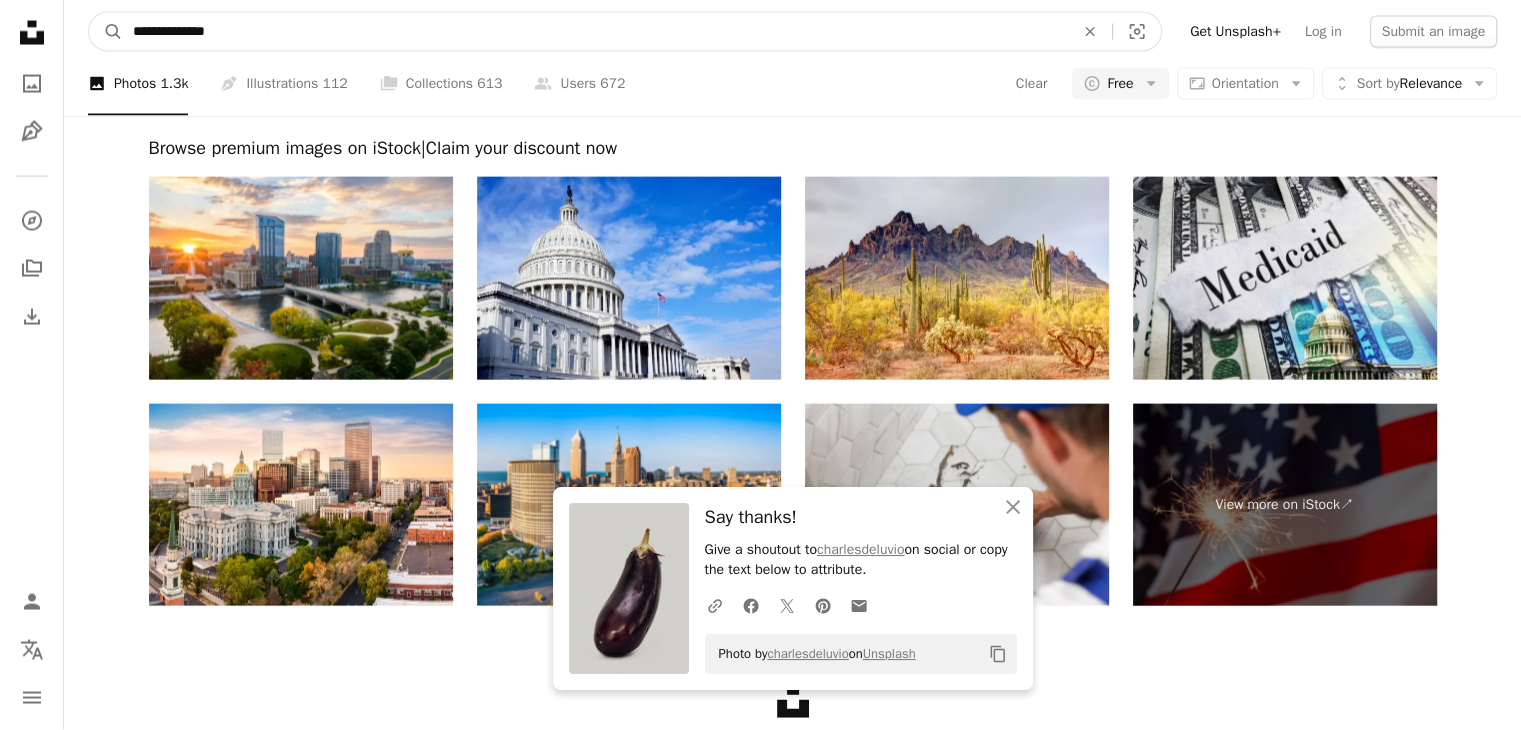 type on "**********" 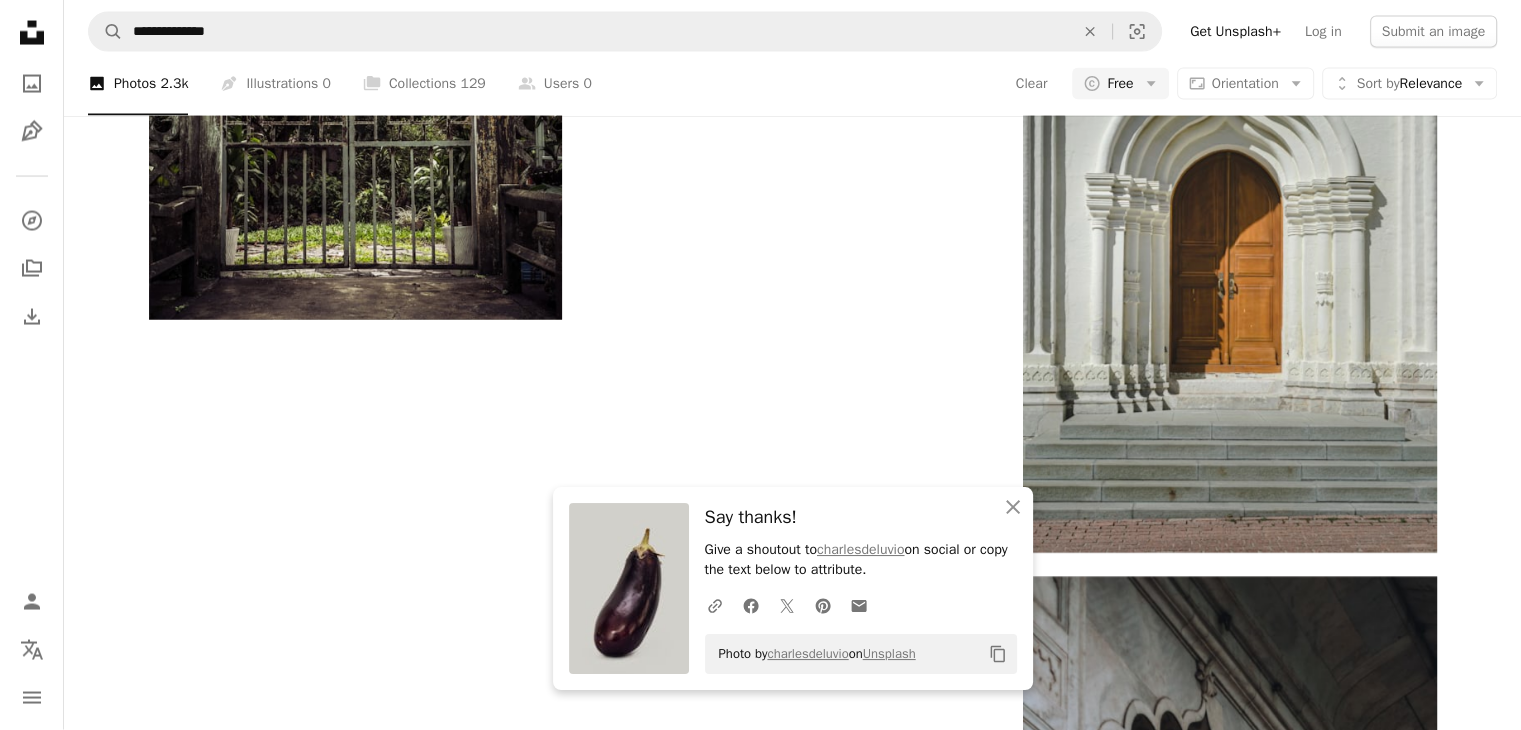 scroll, scrollTop: 0, scrollLeft: 0, axis: both 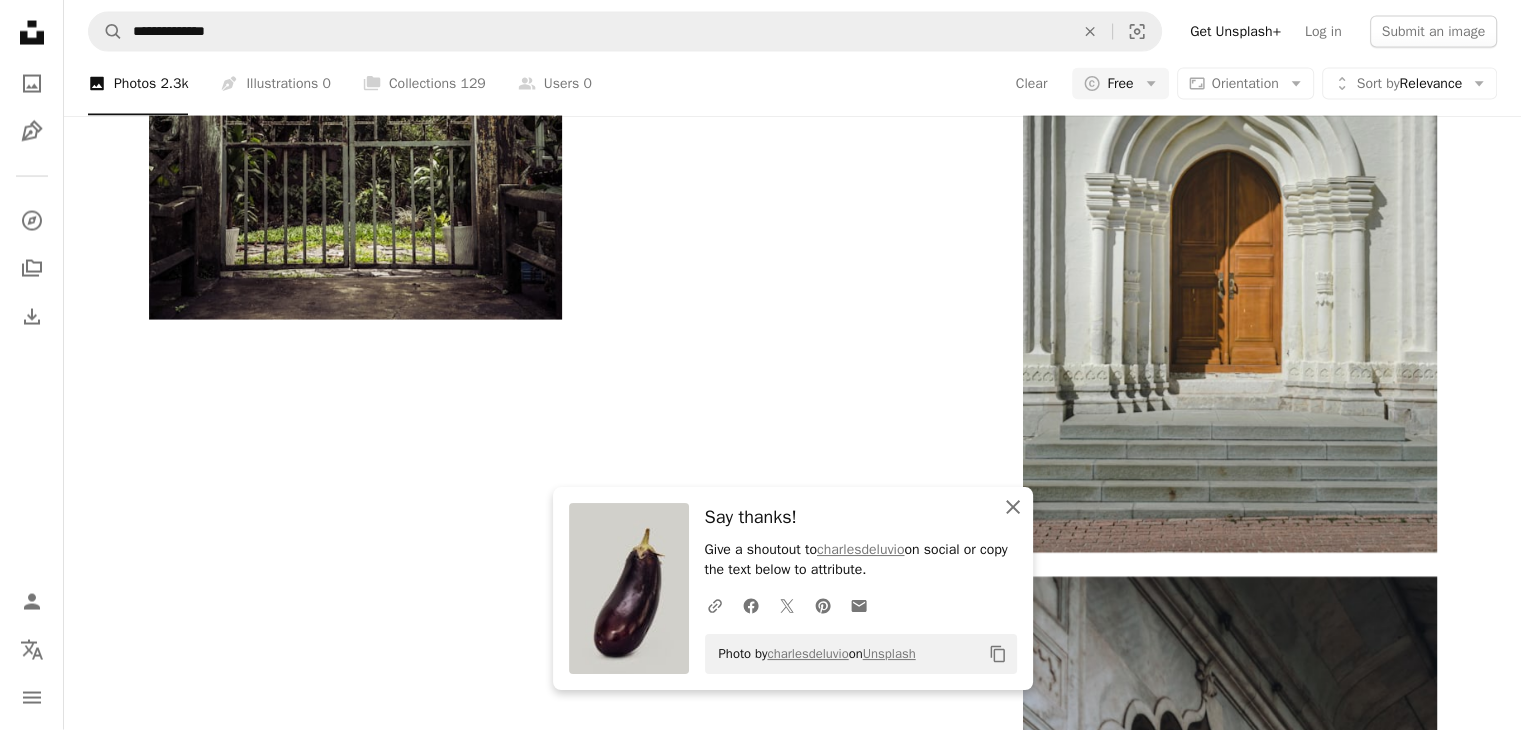 click on "An X shape" 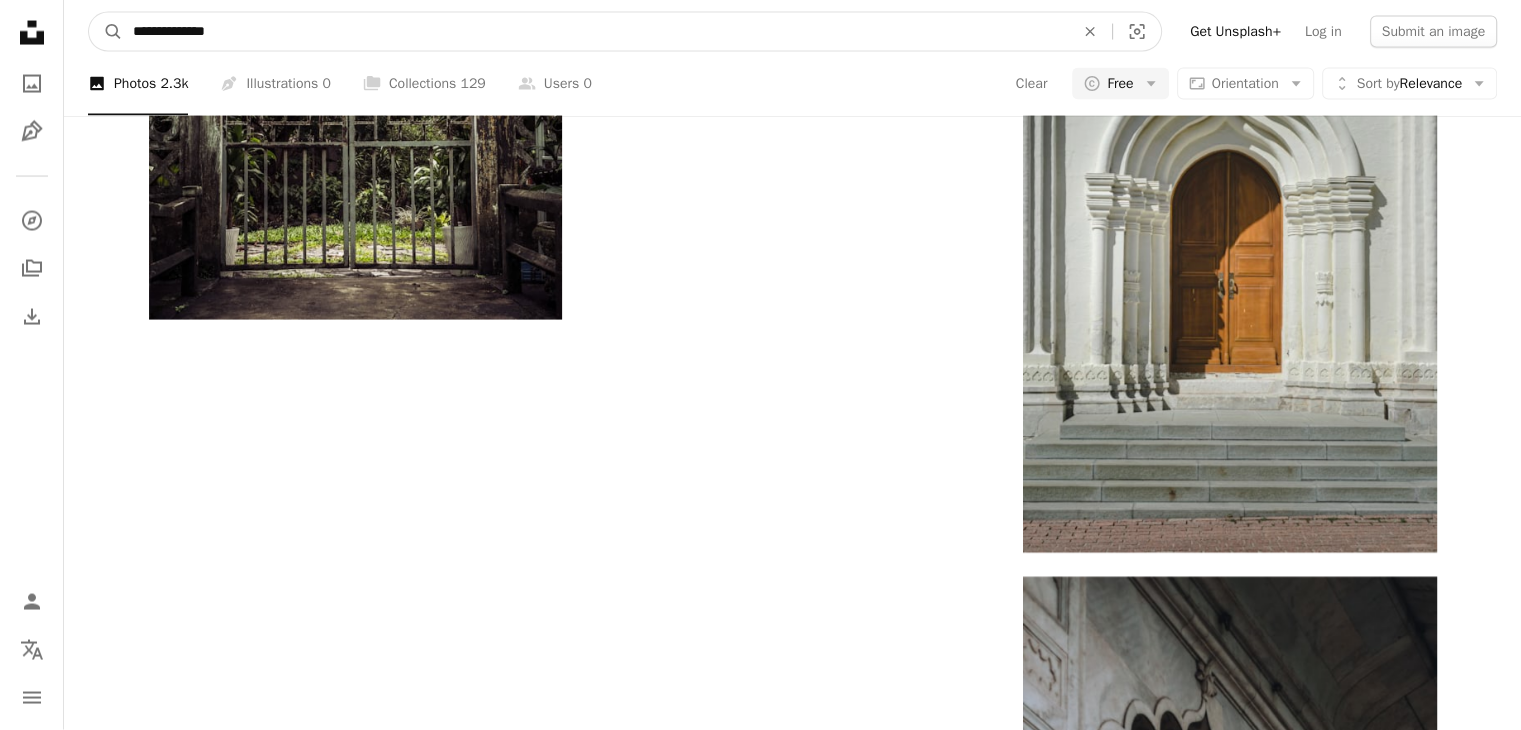 click on "**********" at bounding box center (595, 32) 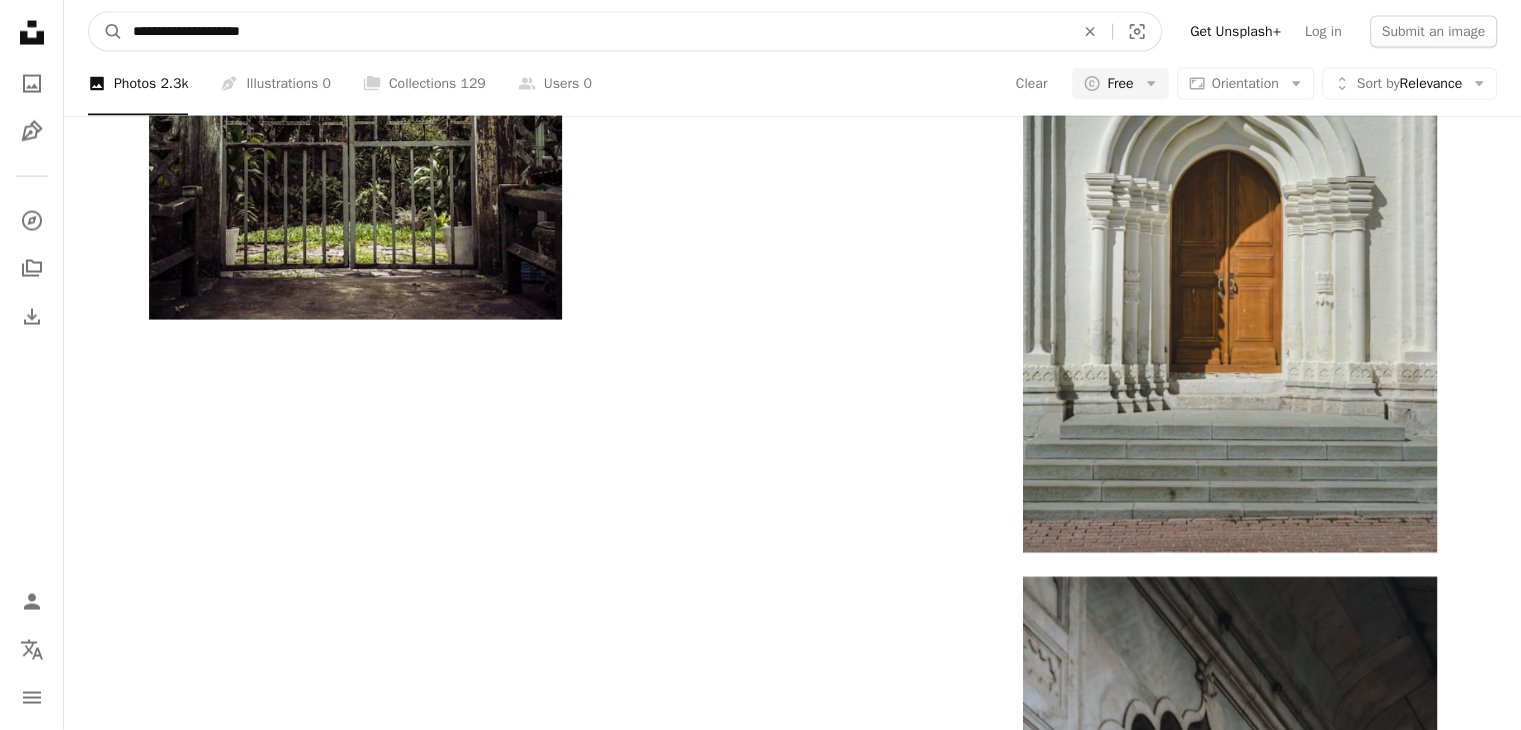 type on "**********" 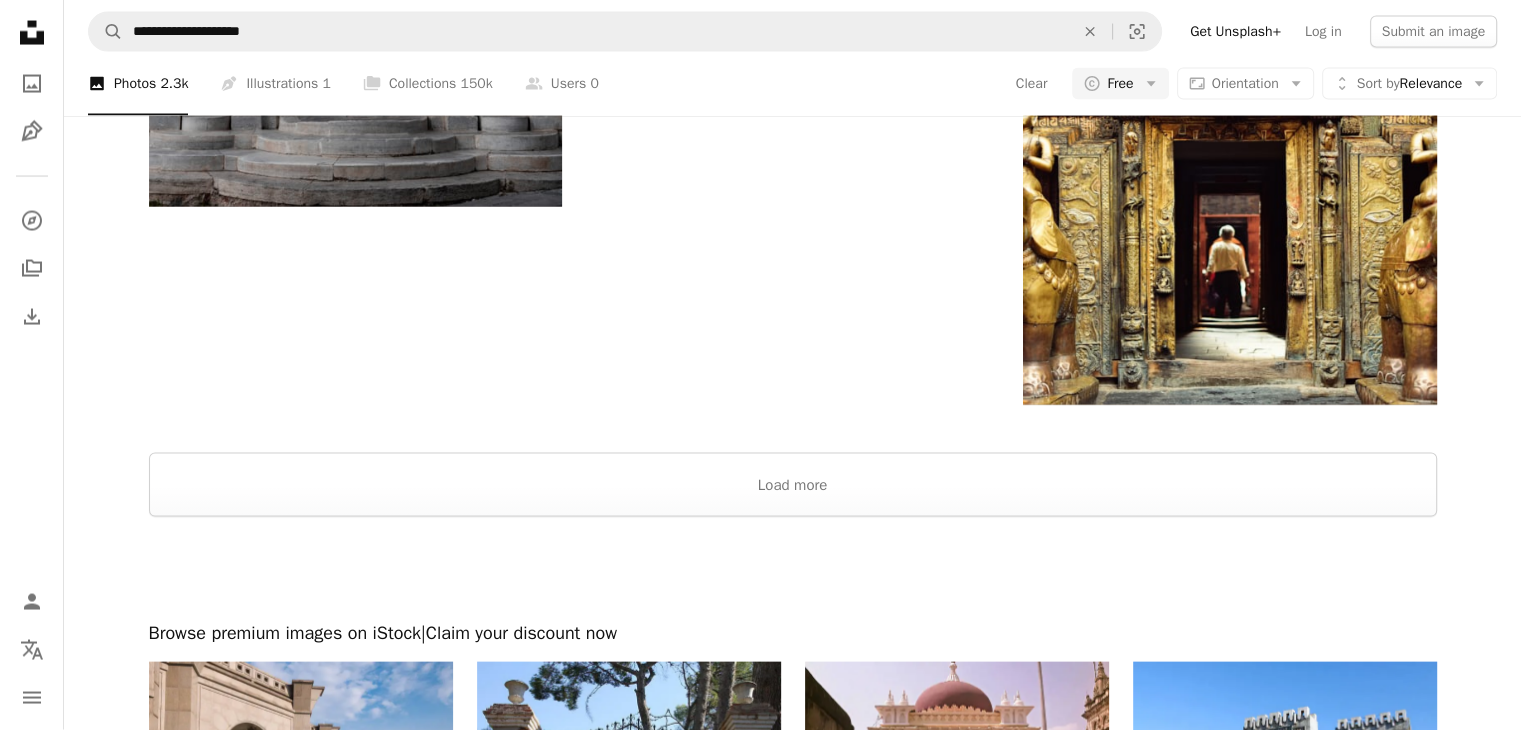 scroll, scrollTop: 2444, scrollLeft: 0, axis: vertical 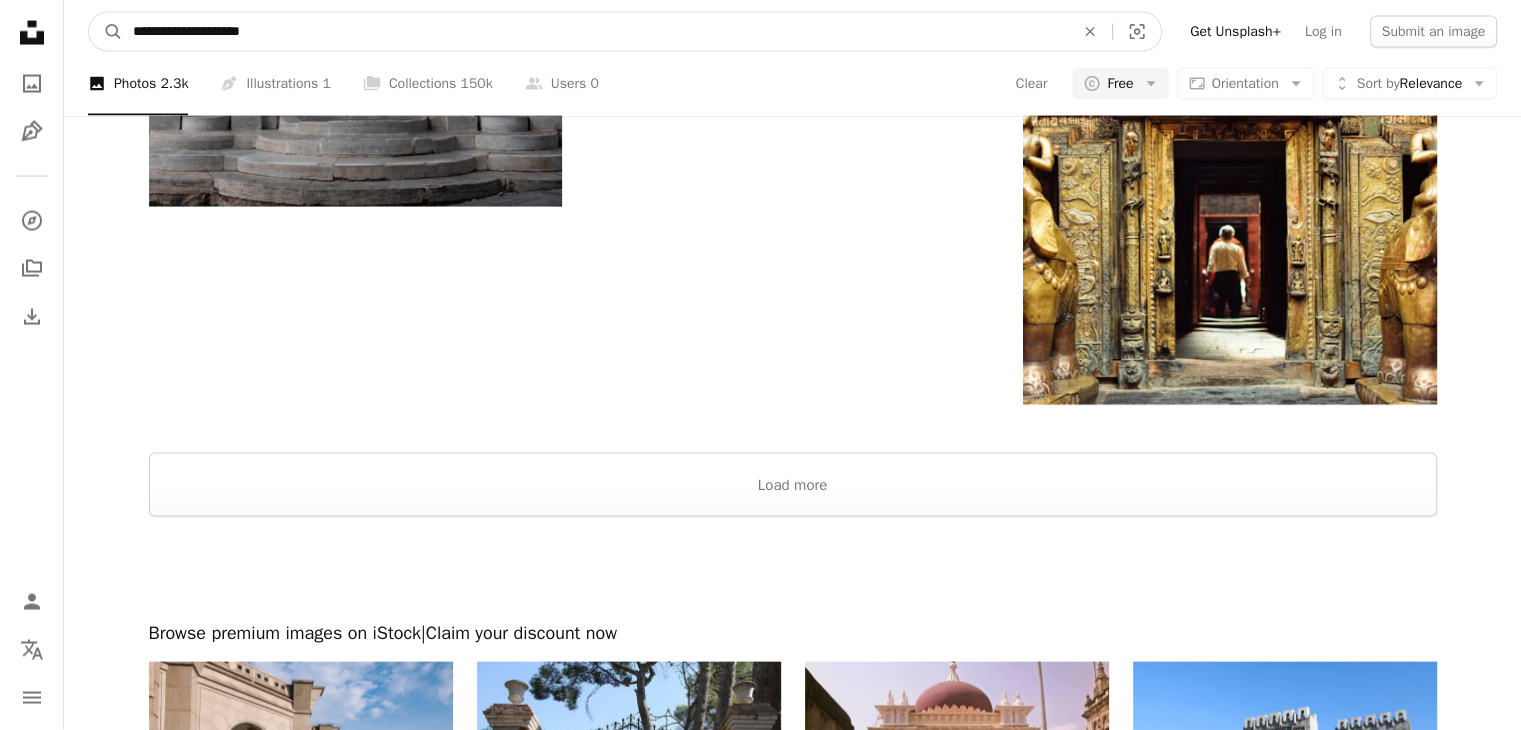 click on "**********" at bounding box center (595, 32) 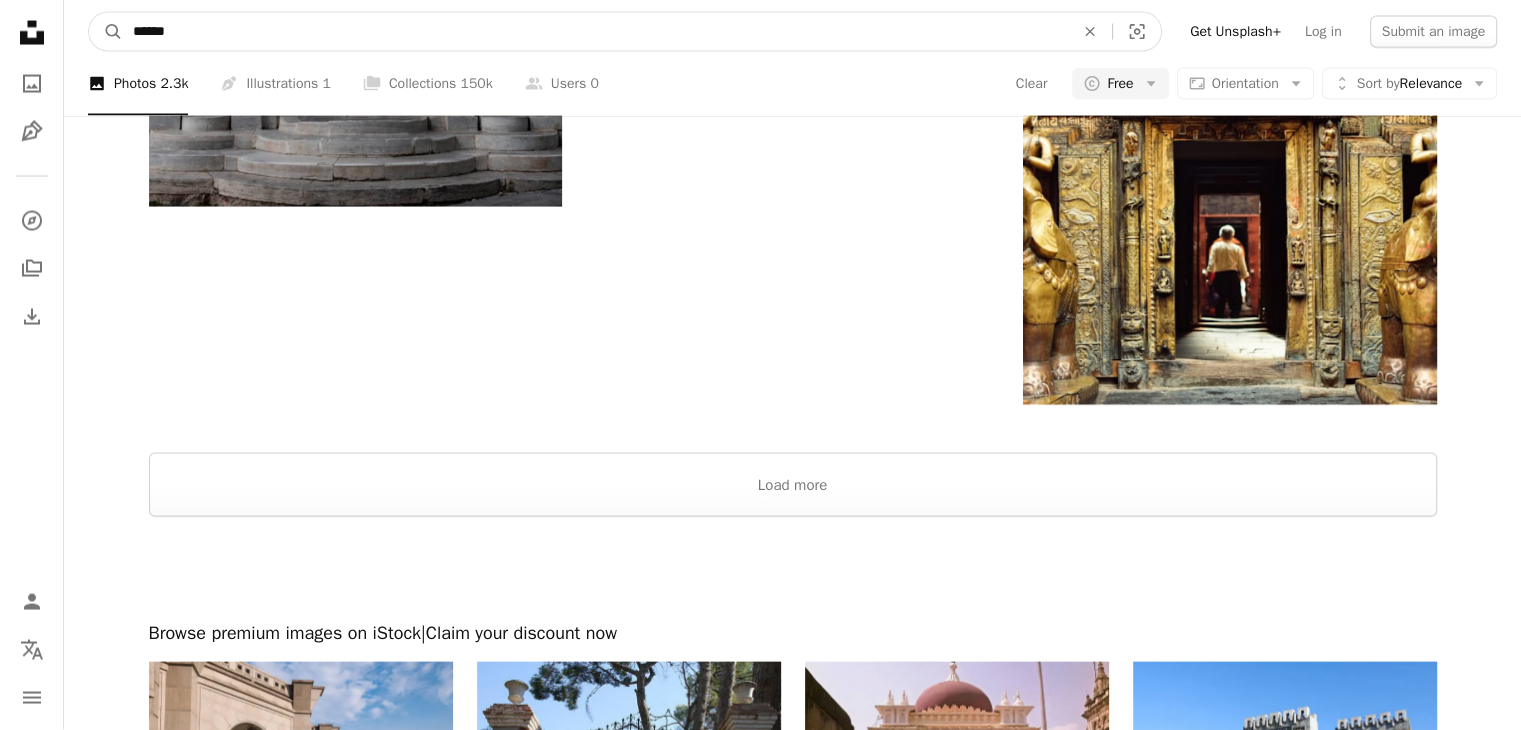 type on "******" 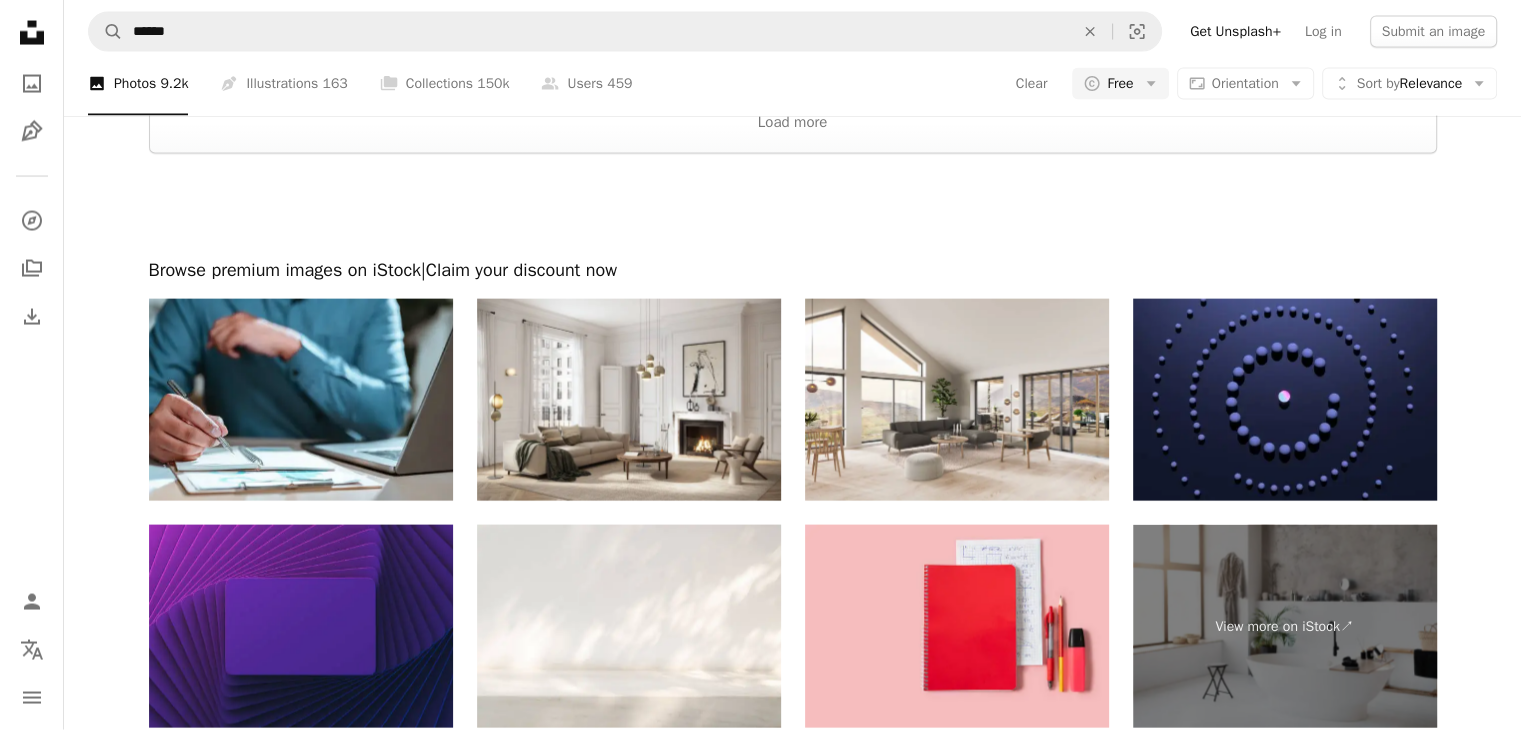 scroll, scrollTop: 2178, scrollLeft: 0, axis: vertical 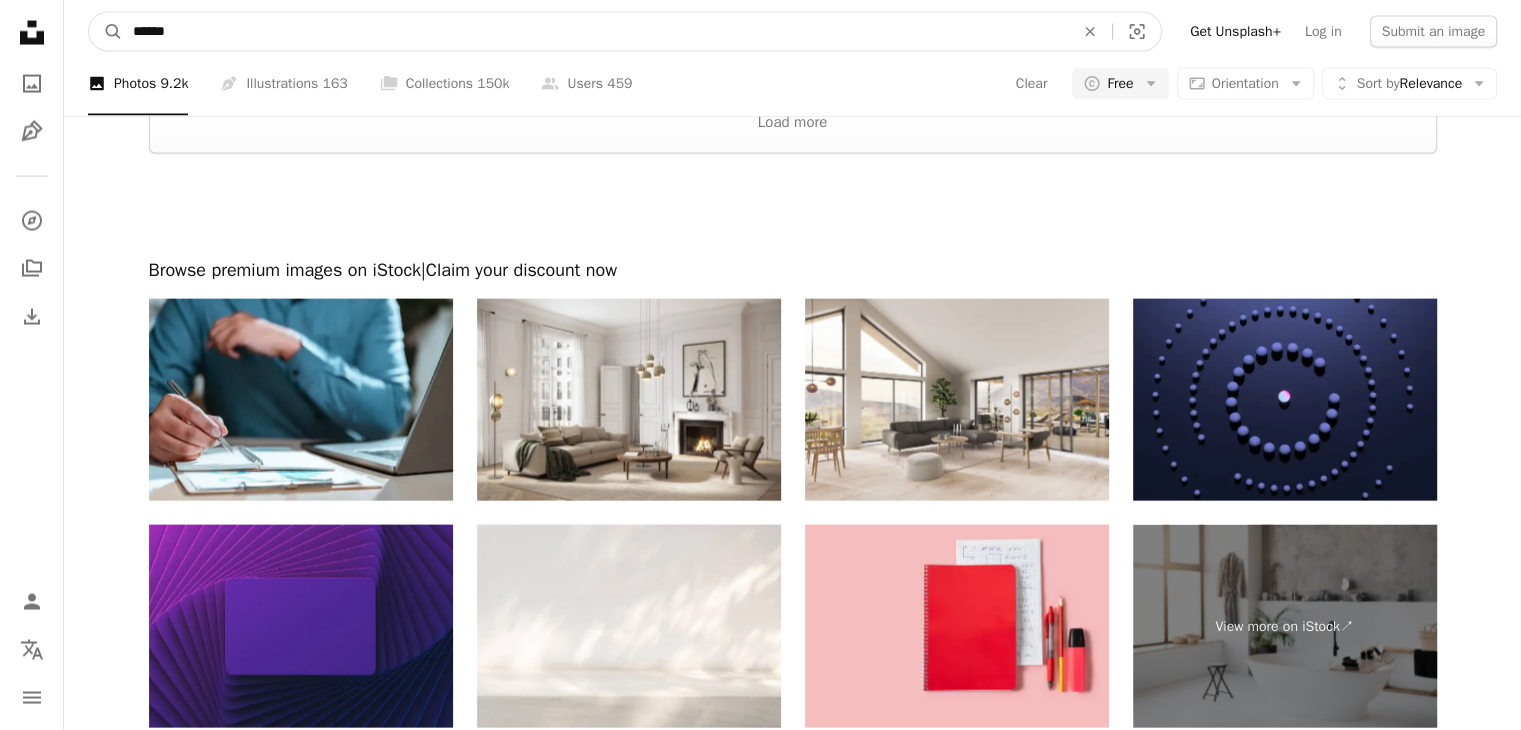 click on "******" at bounding box center [595, 32] 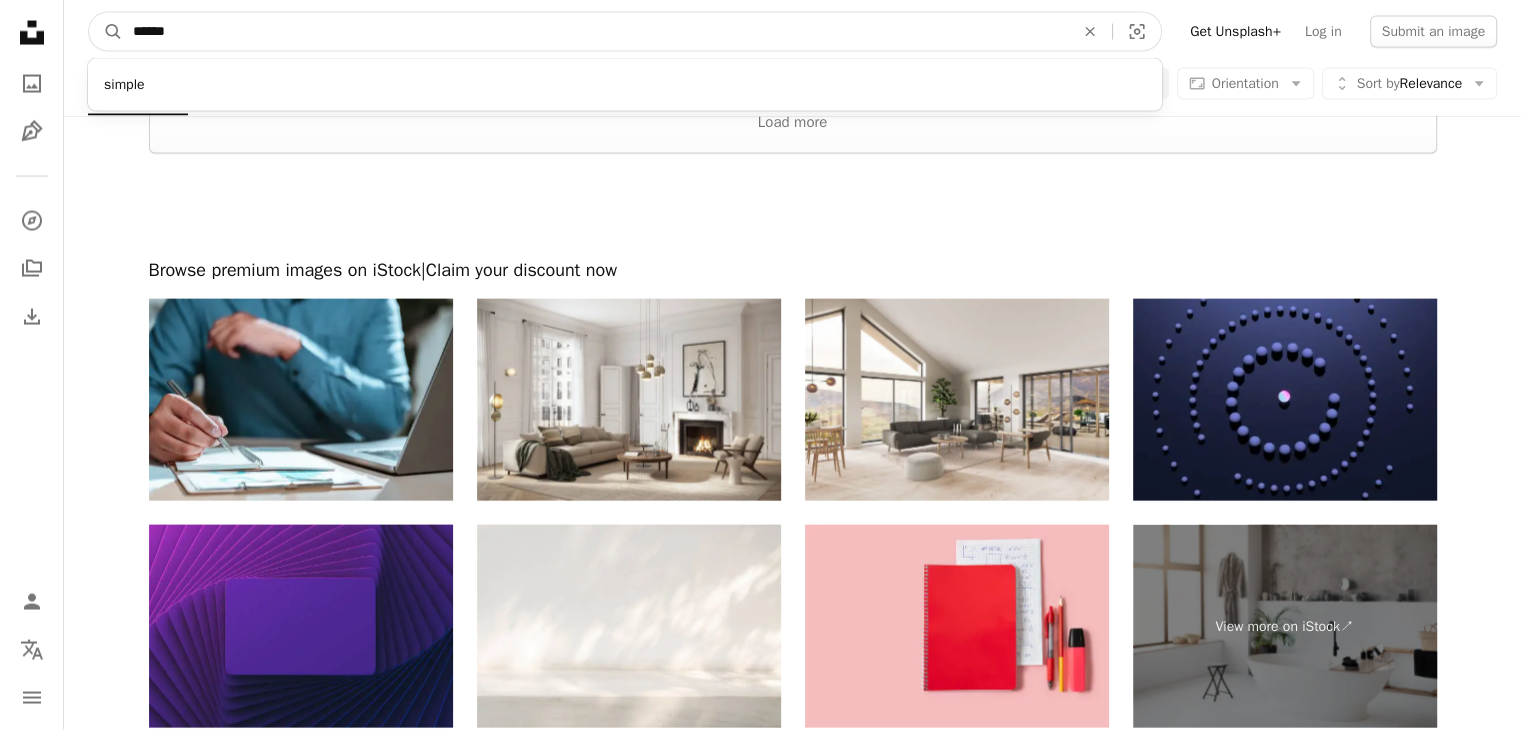 click on "******" at bounding box center [595, 32] 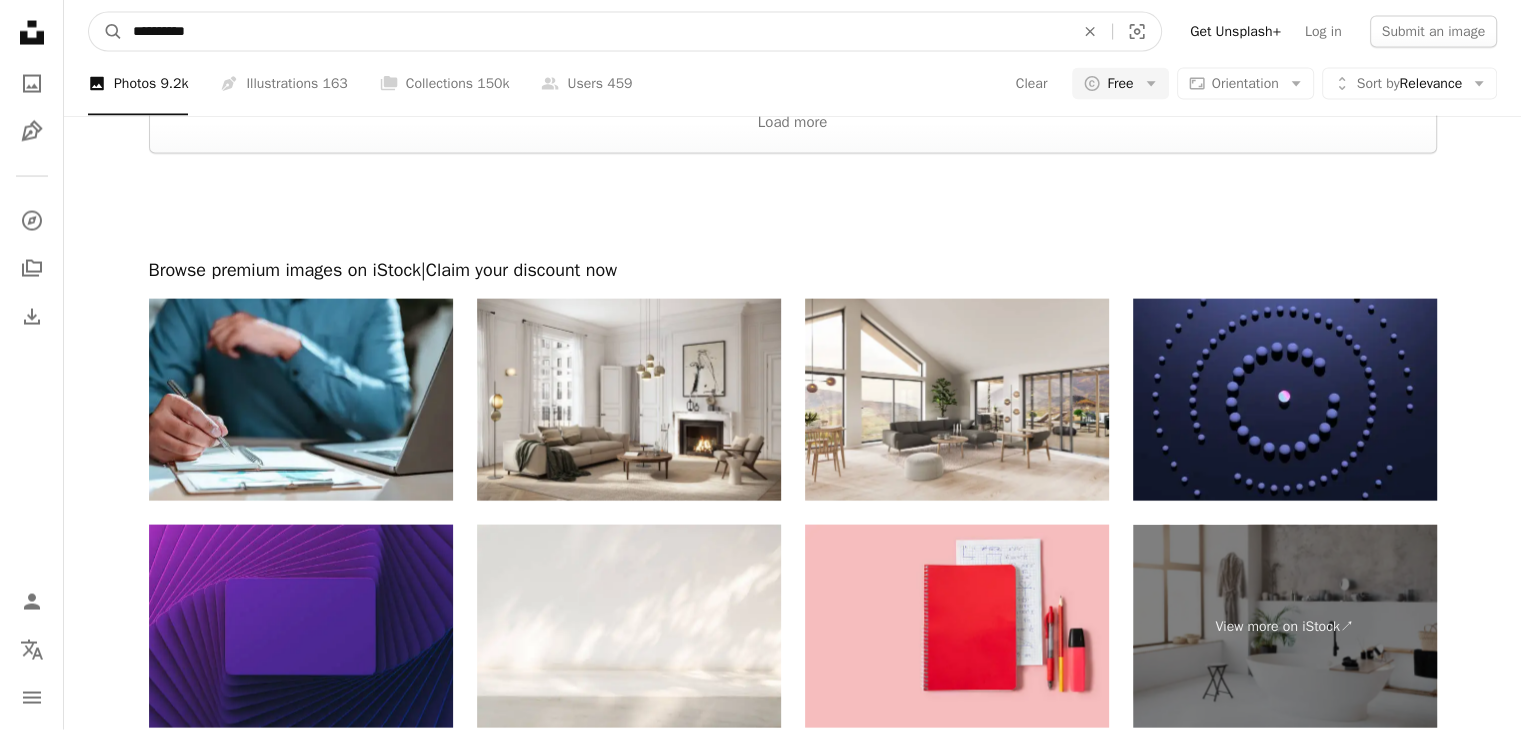 type on "**********" 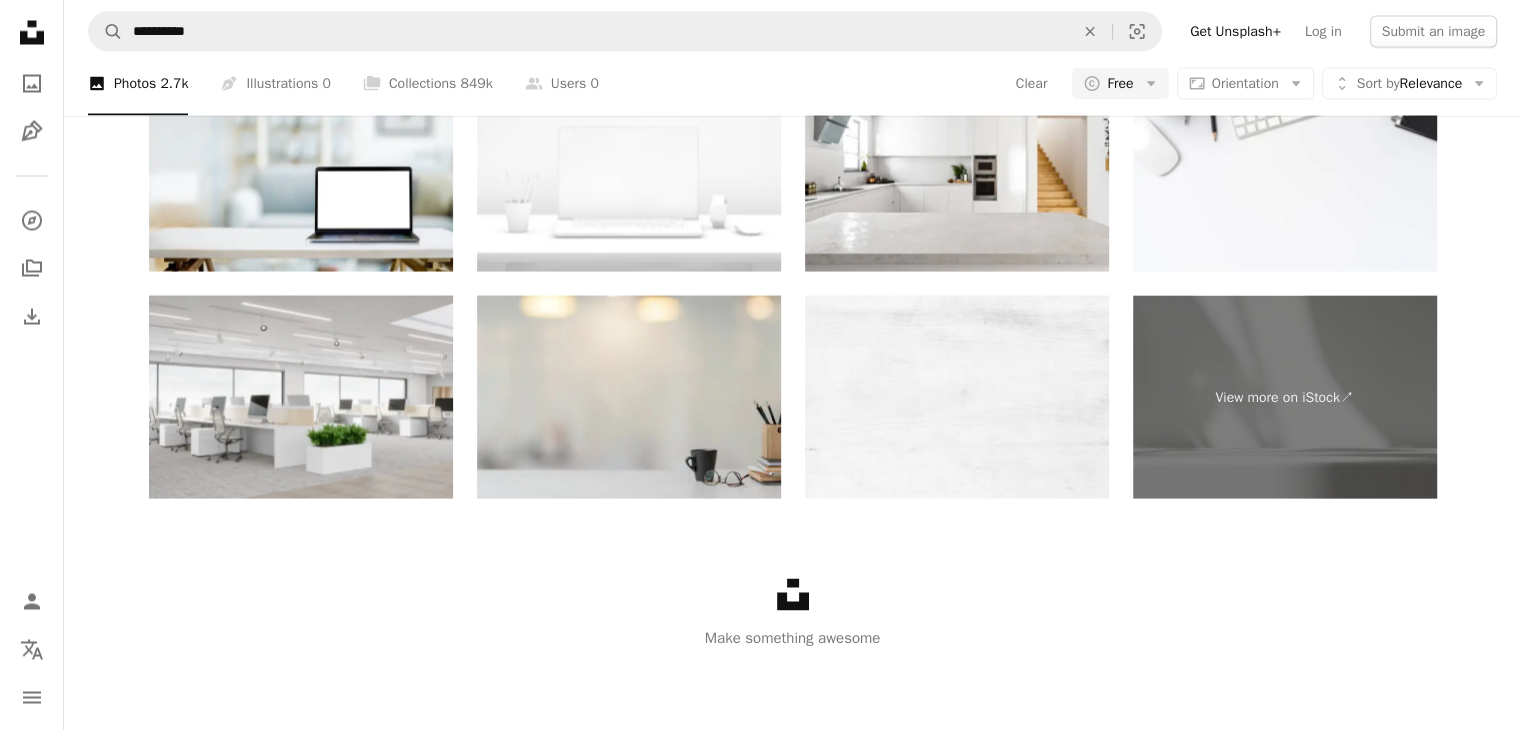 scroll, scrollTop: 310, scrollLeft: 0, axis: vertical 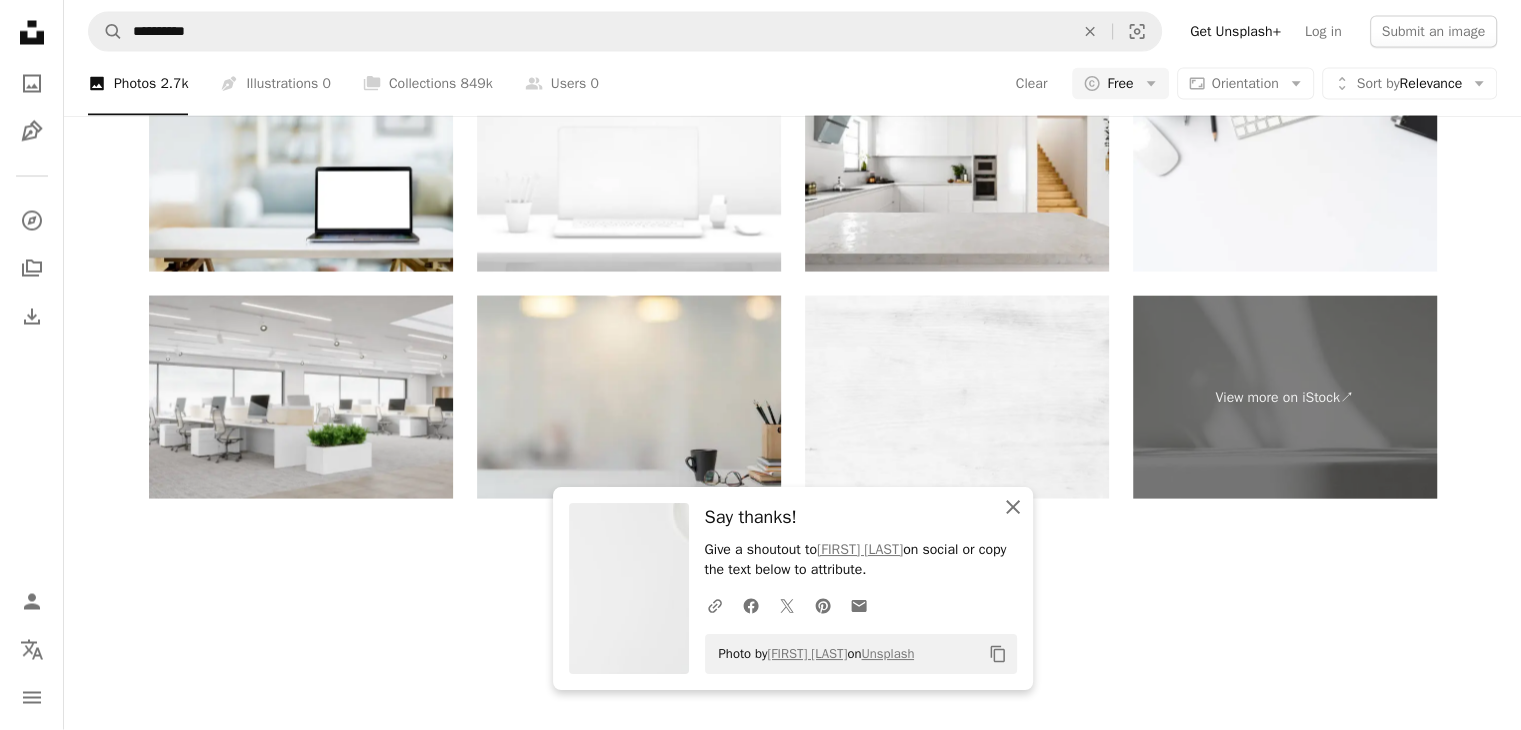 click on "An X shape" 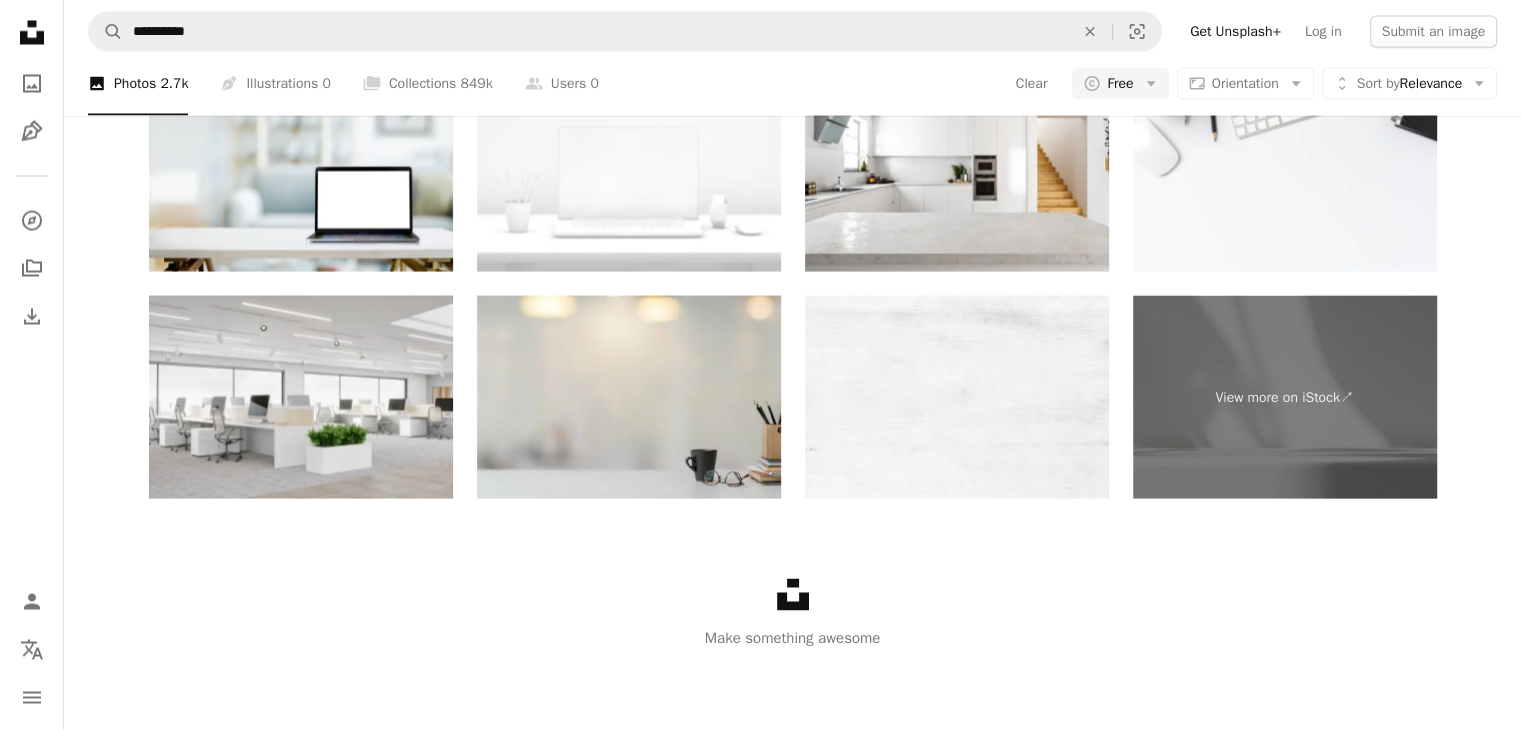 scroll, scrollTop: 3320, scrollLeft: 0, axis: vertical 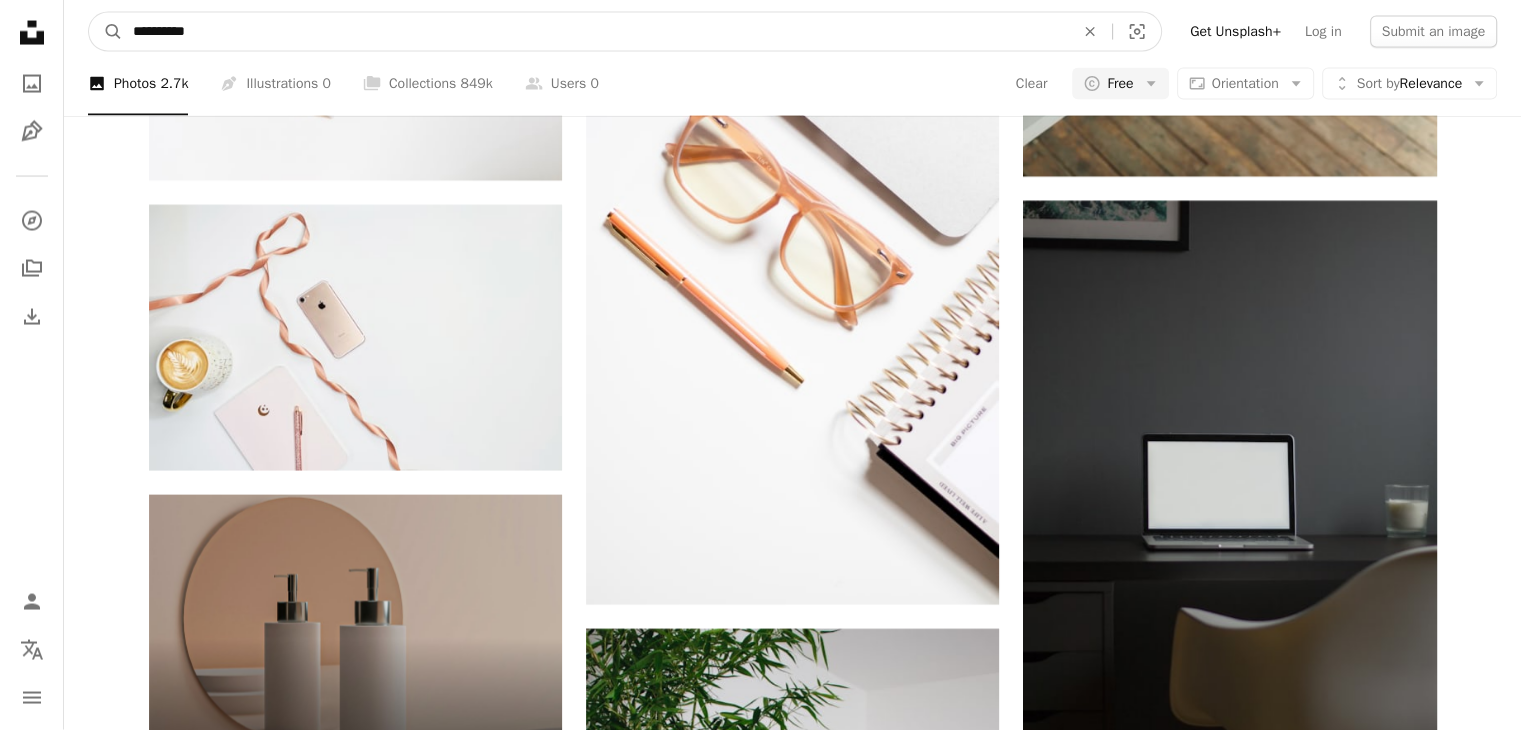 click on "**********" at bounding box center (595, 32) 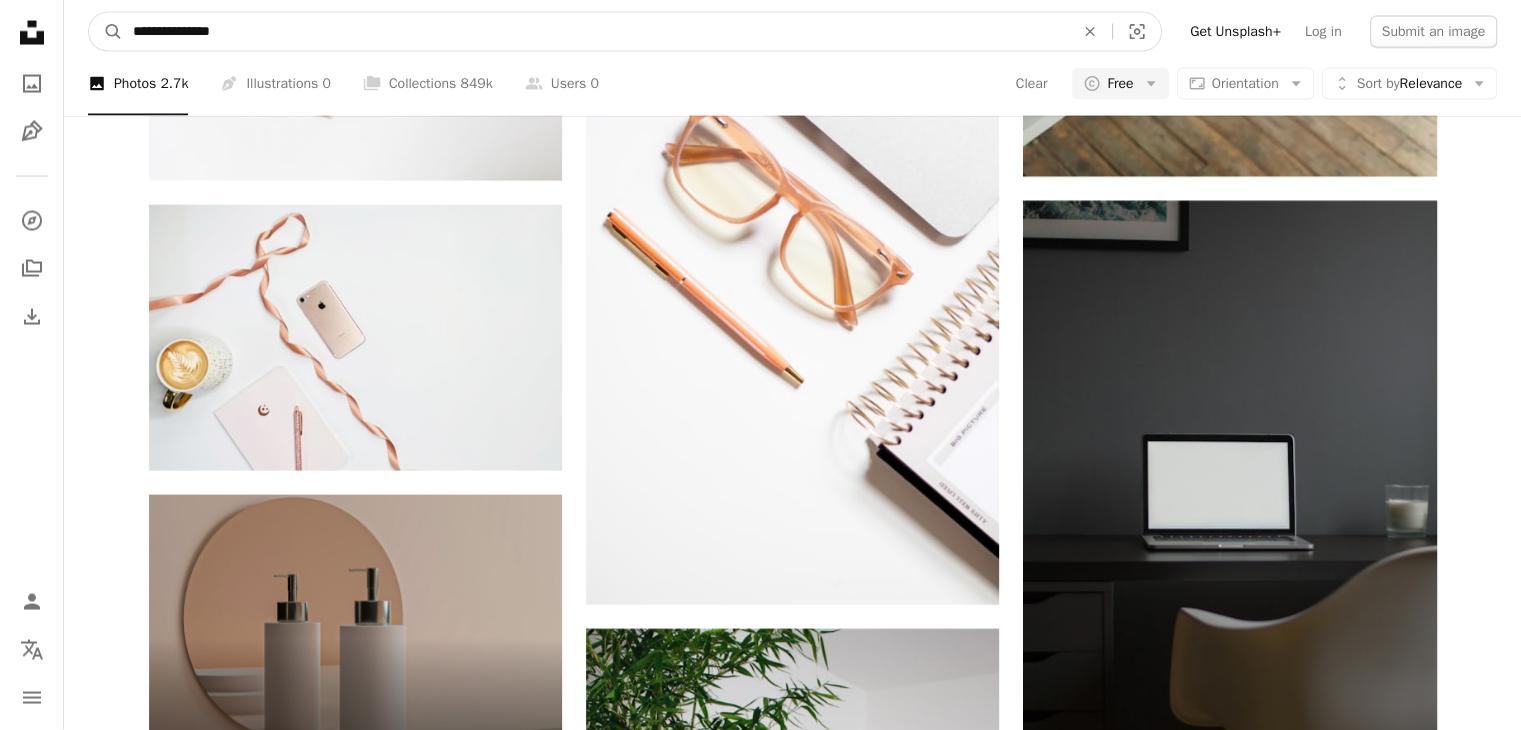 type on "**********" 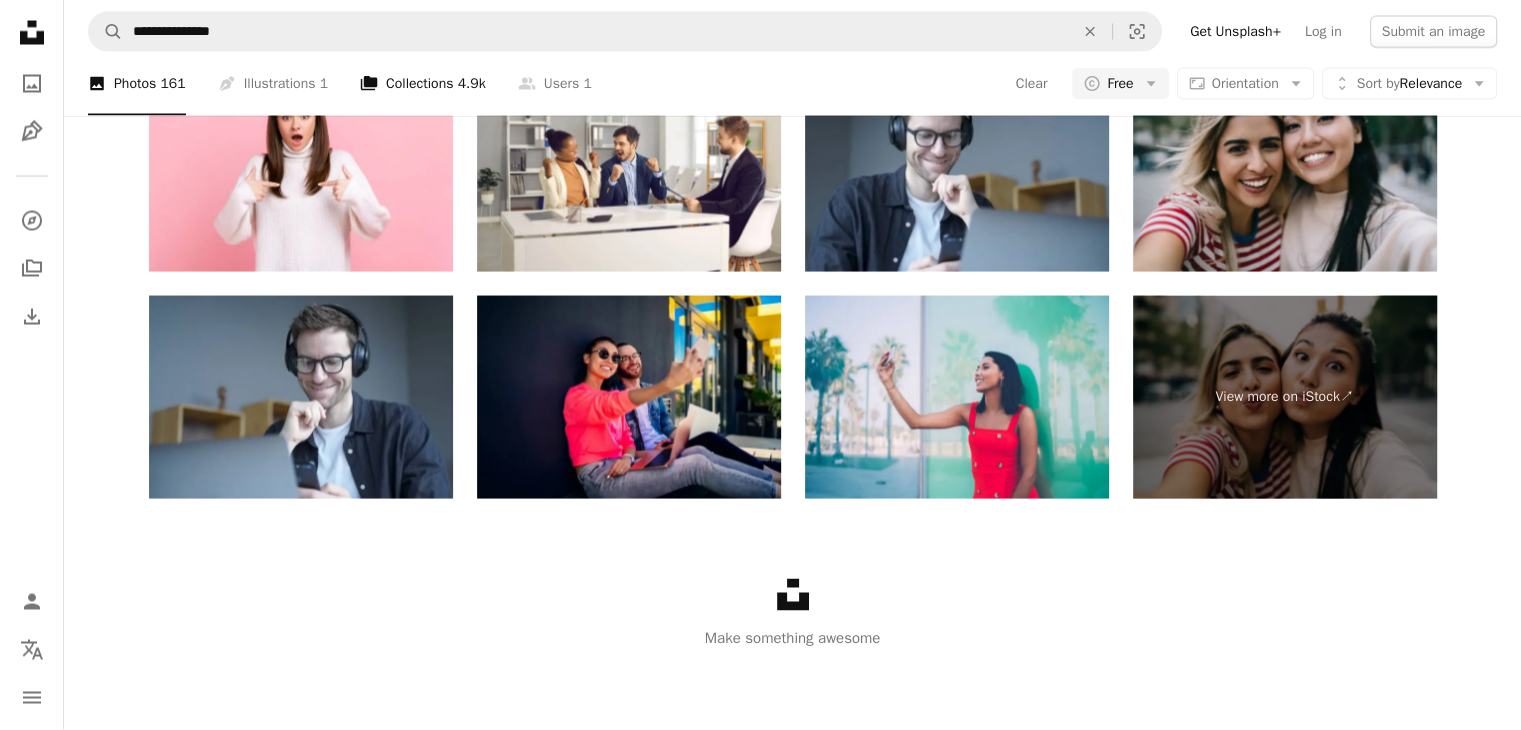 scroll, scrollTop: 948, scrollLeft: 0, axis: vertical 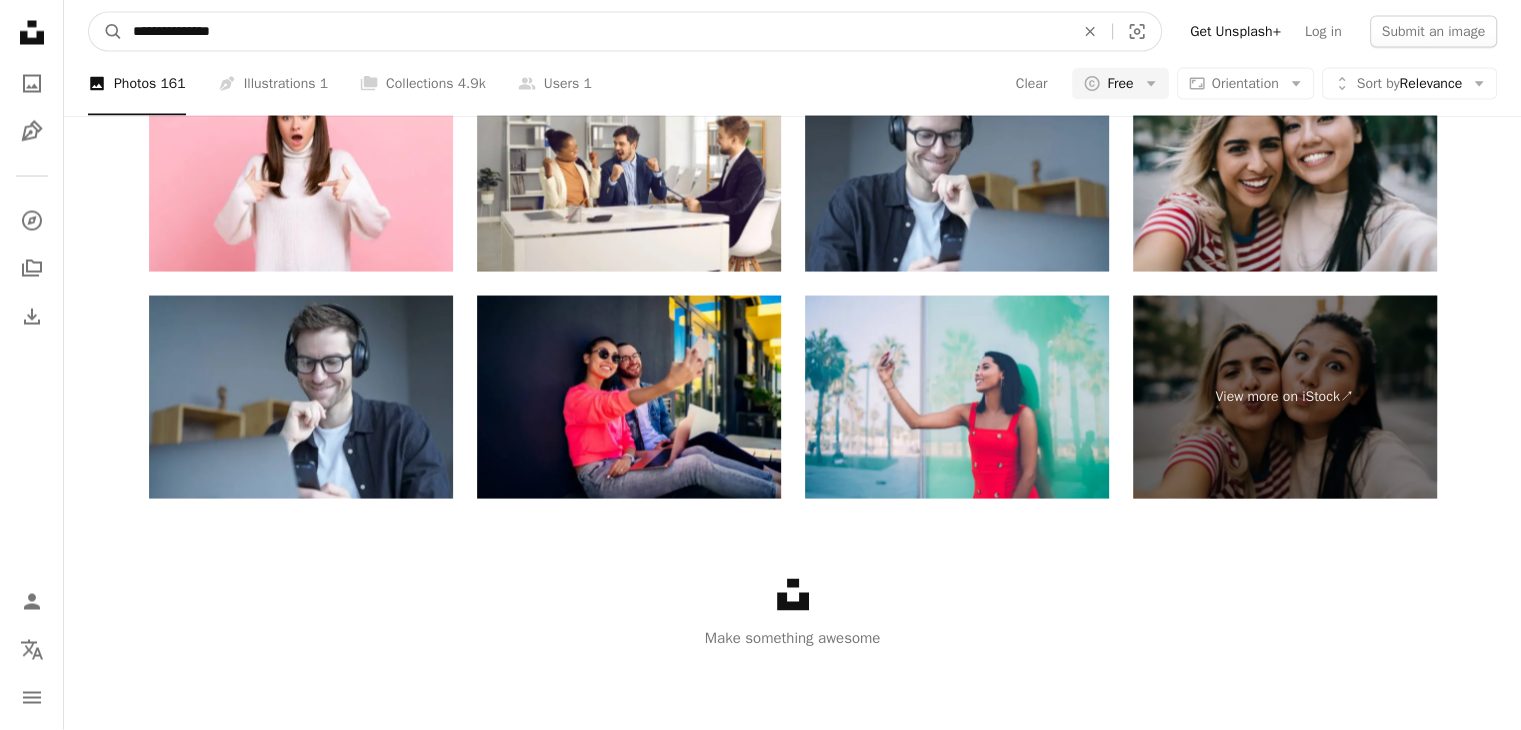 click on "**********" at bounding box center [595, 32] 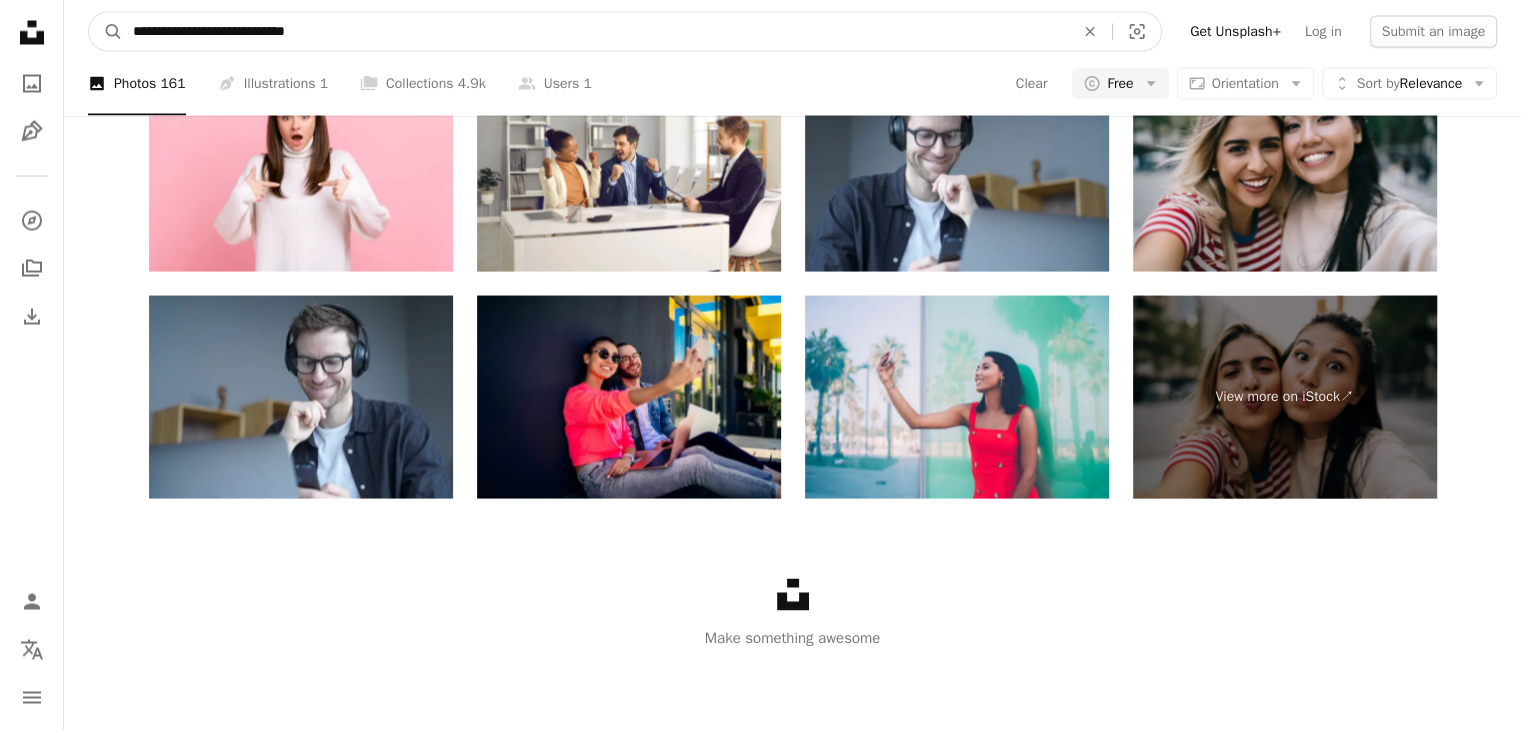 type on "**********" 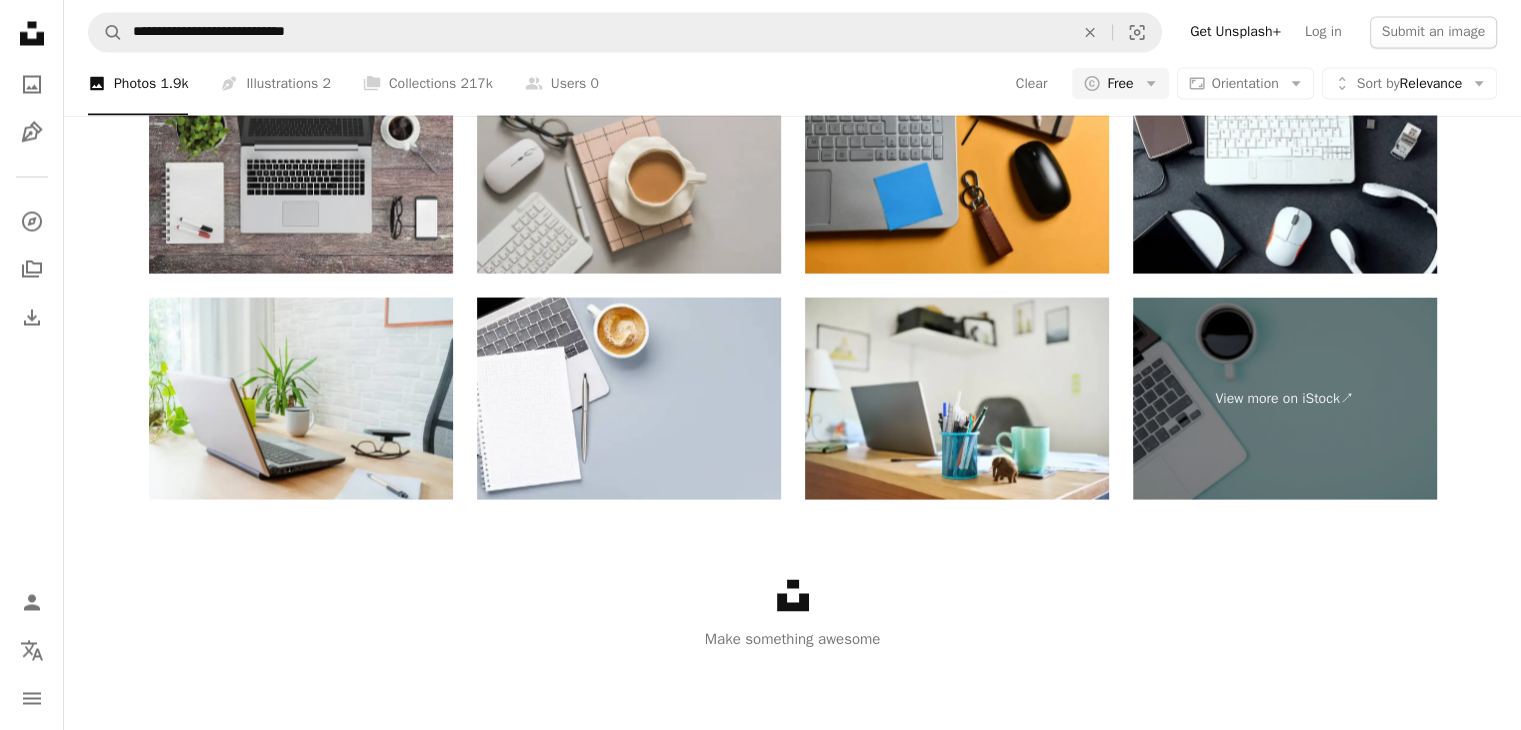 scroll, scrollTop: 1825, scrollLeft: 0, axis: vertical 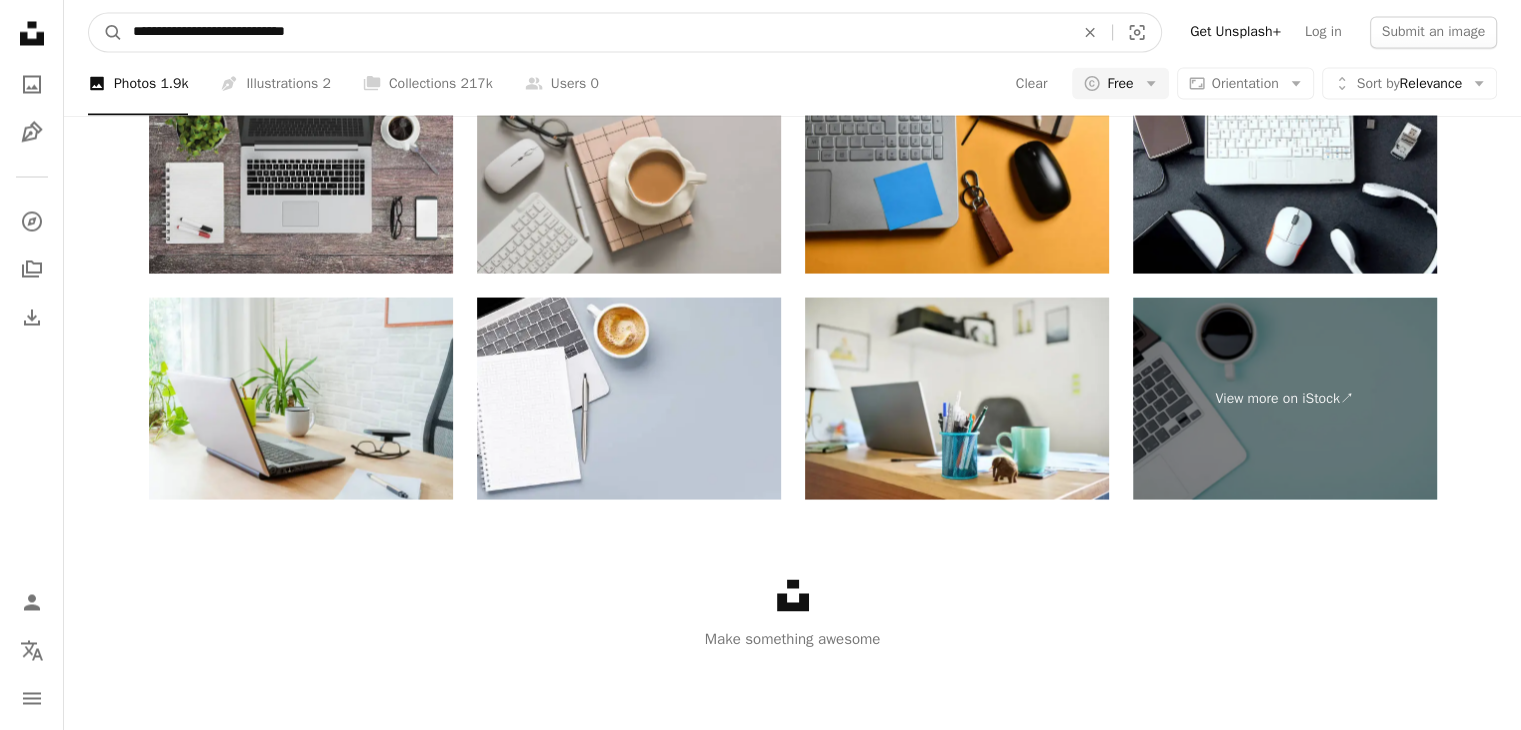 click on "**********" at bounding box center [595, 32] 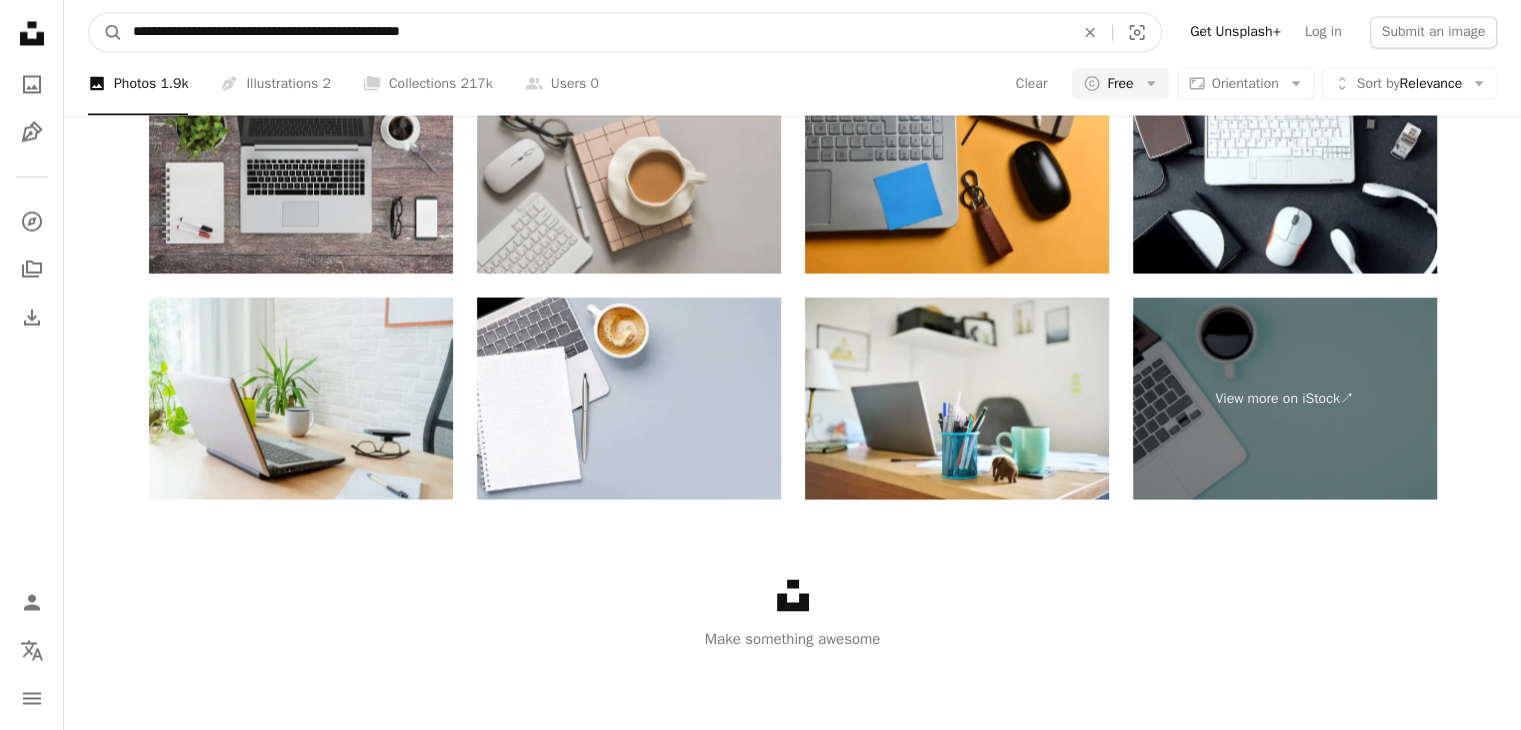 type on "**********" 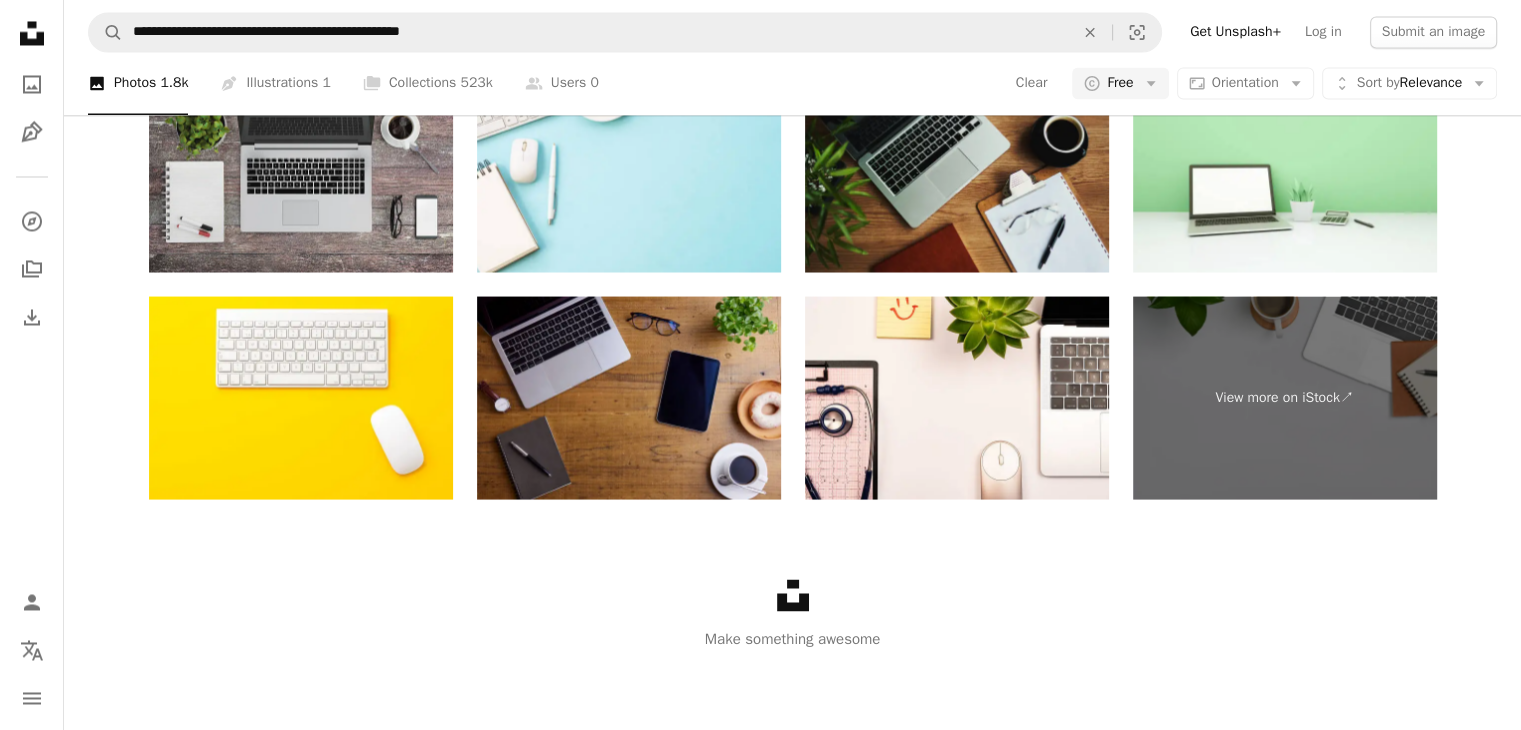 scroll, scrollTop: 1072, scrollLeft: 0, axis: vertical 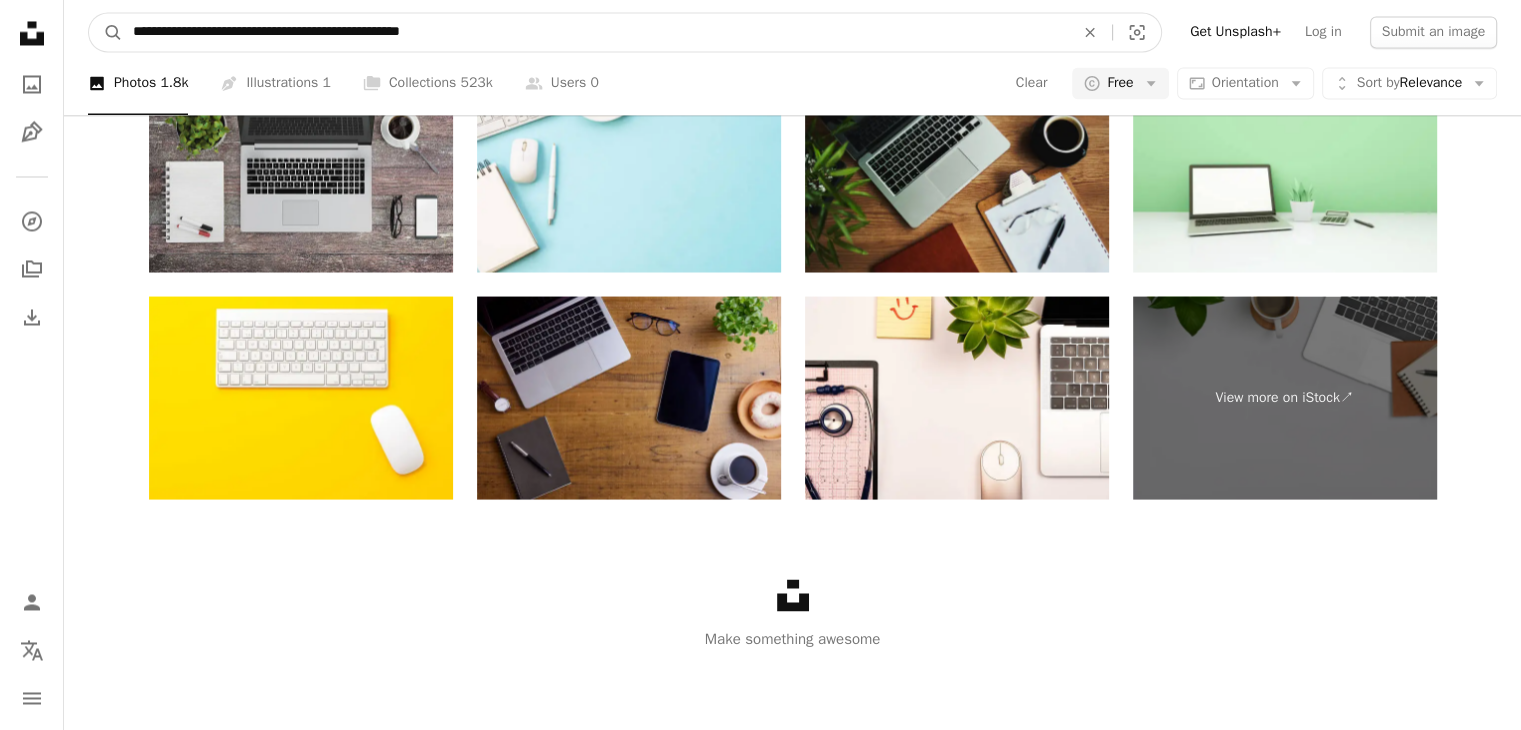 click on "**********" at bounding box center [595, 32] 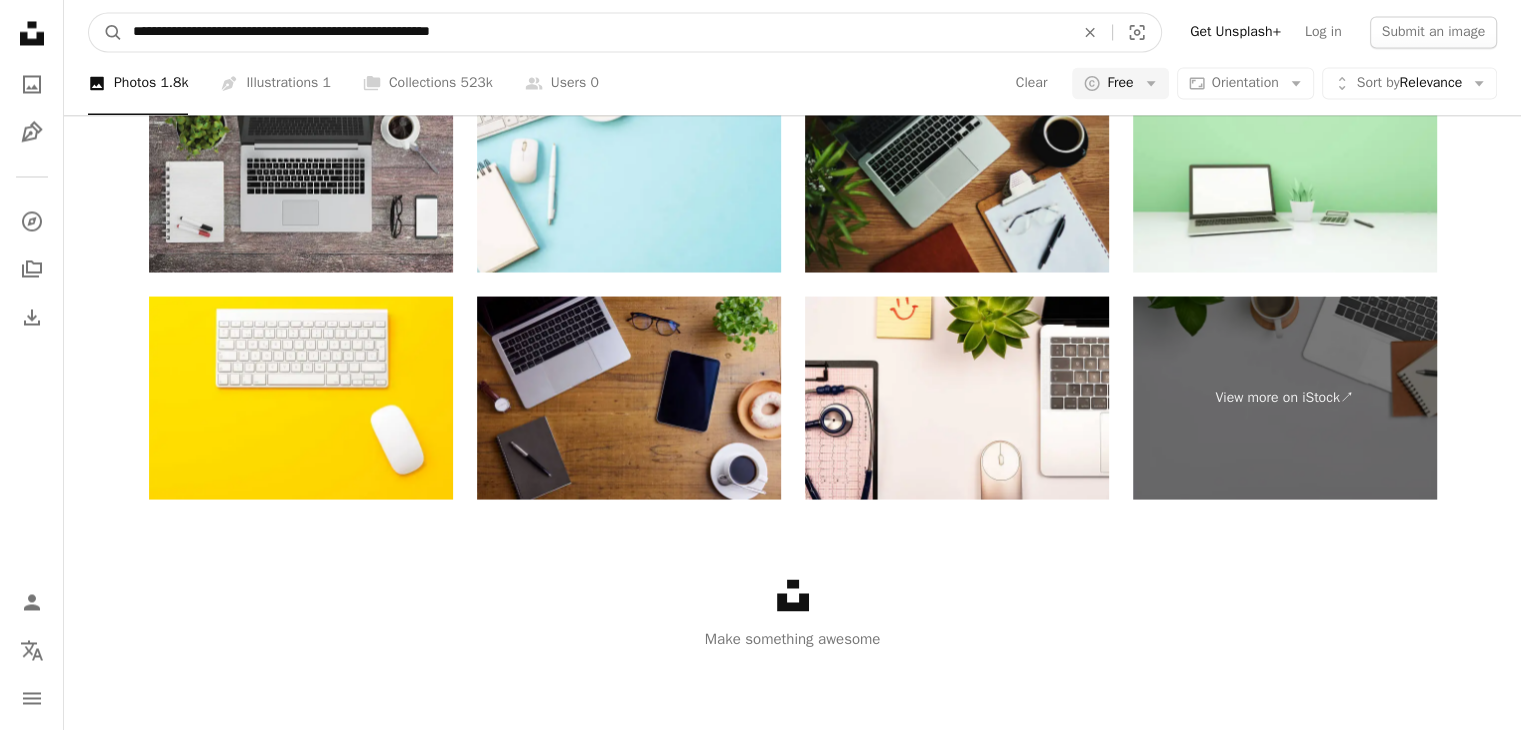 type on "**********" 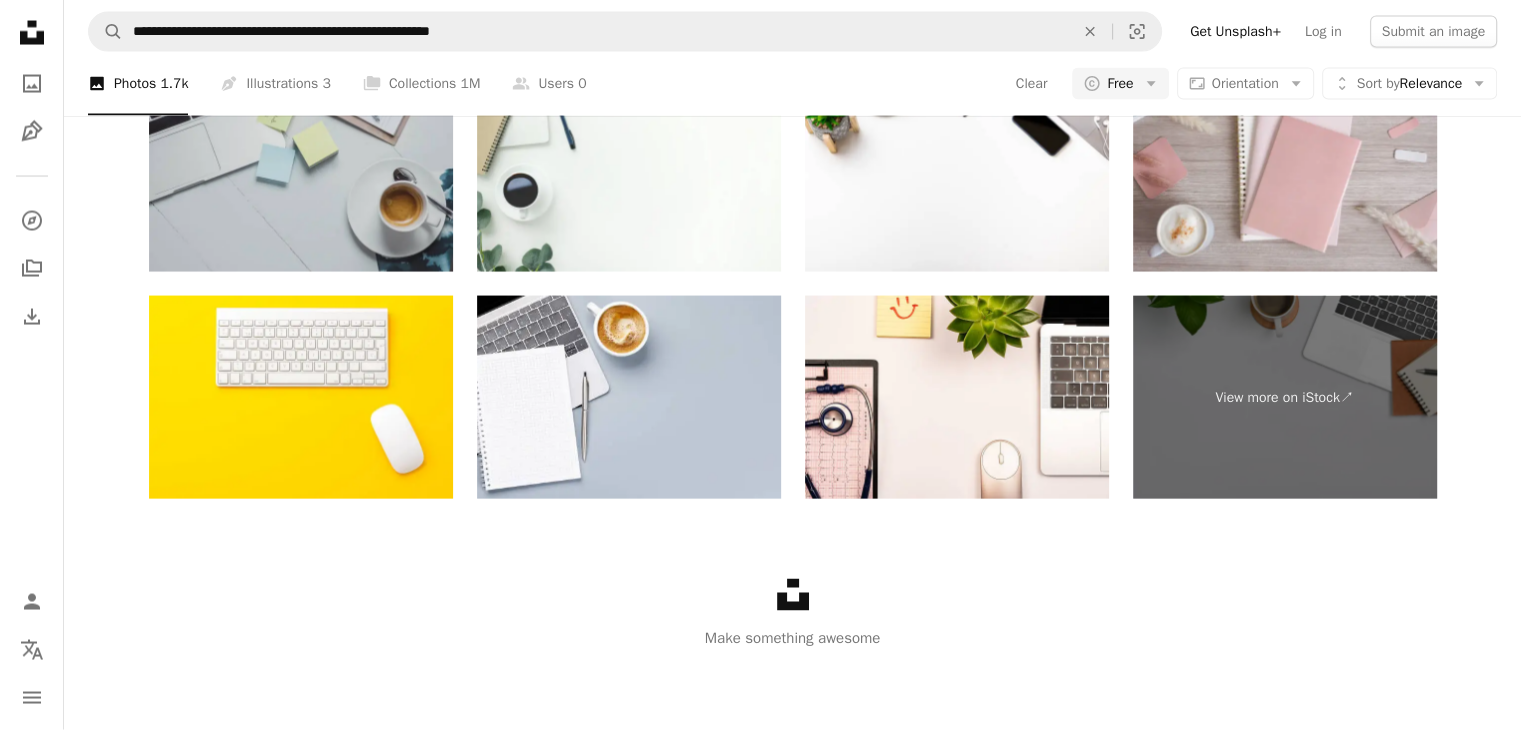 scroll, scrollTop: 2366, scrollLeft: 0, axis: vertical 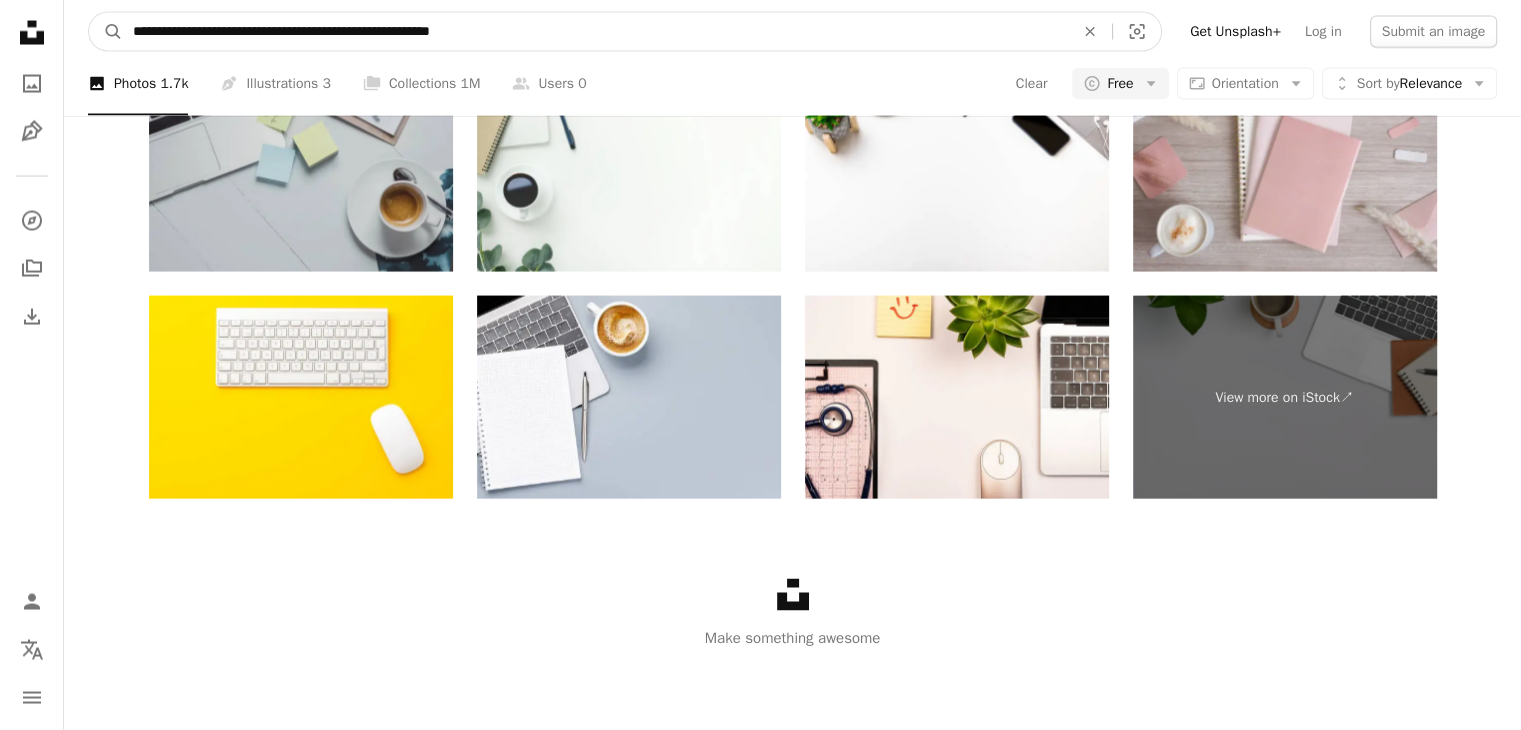 click on "**********" at bounding box center (595, 32) 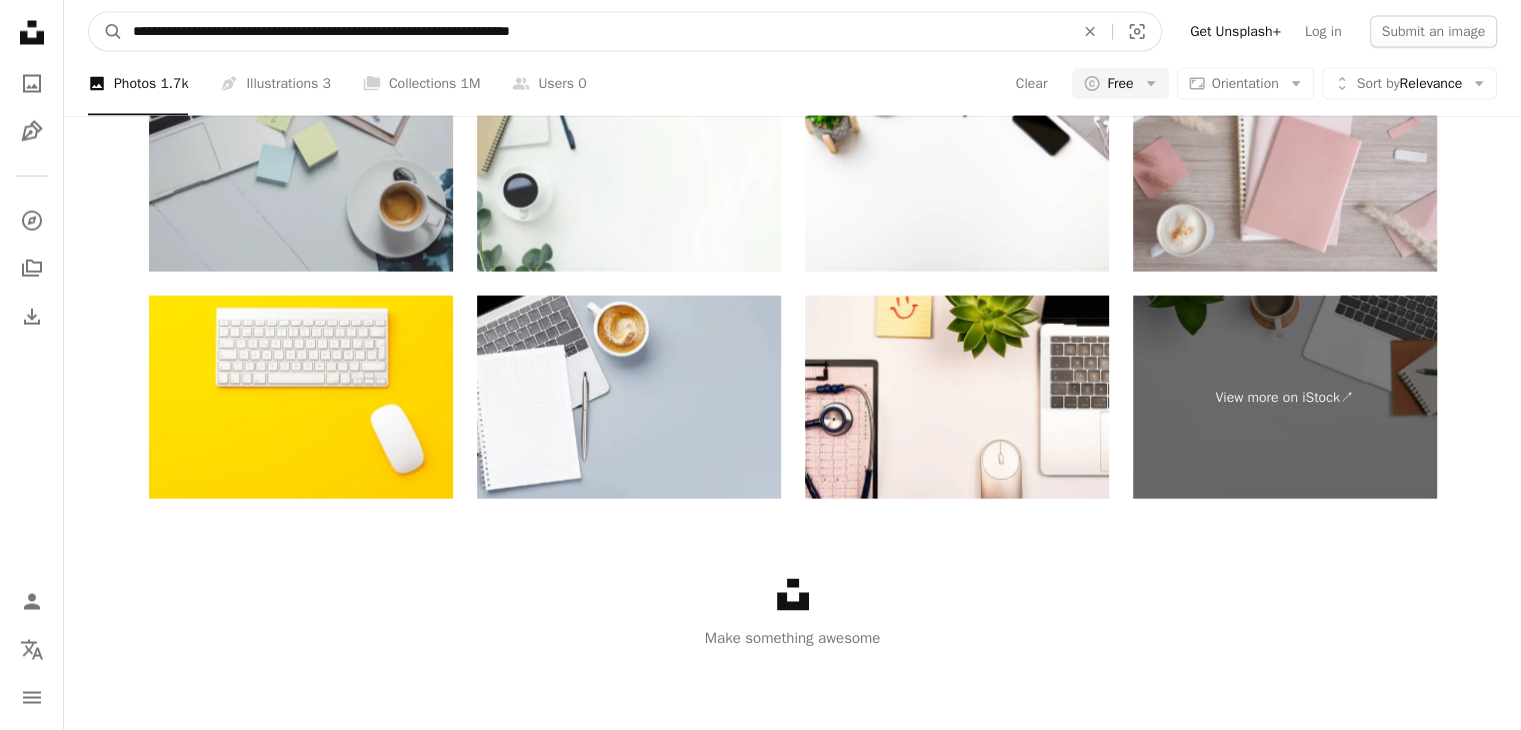 type on "**********" 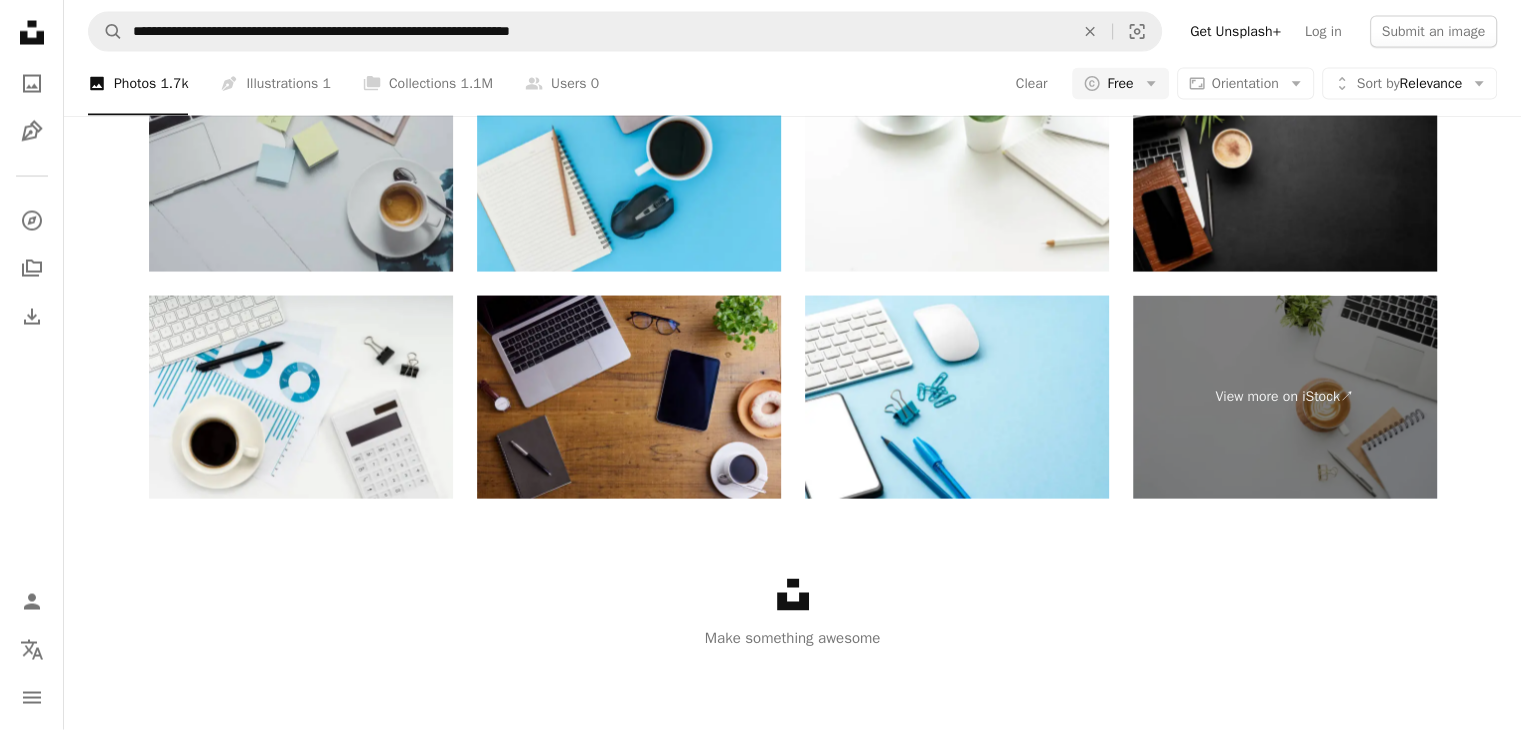 scroll, scrollTop: 3591, scrollLeft: 0, axis: vertical 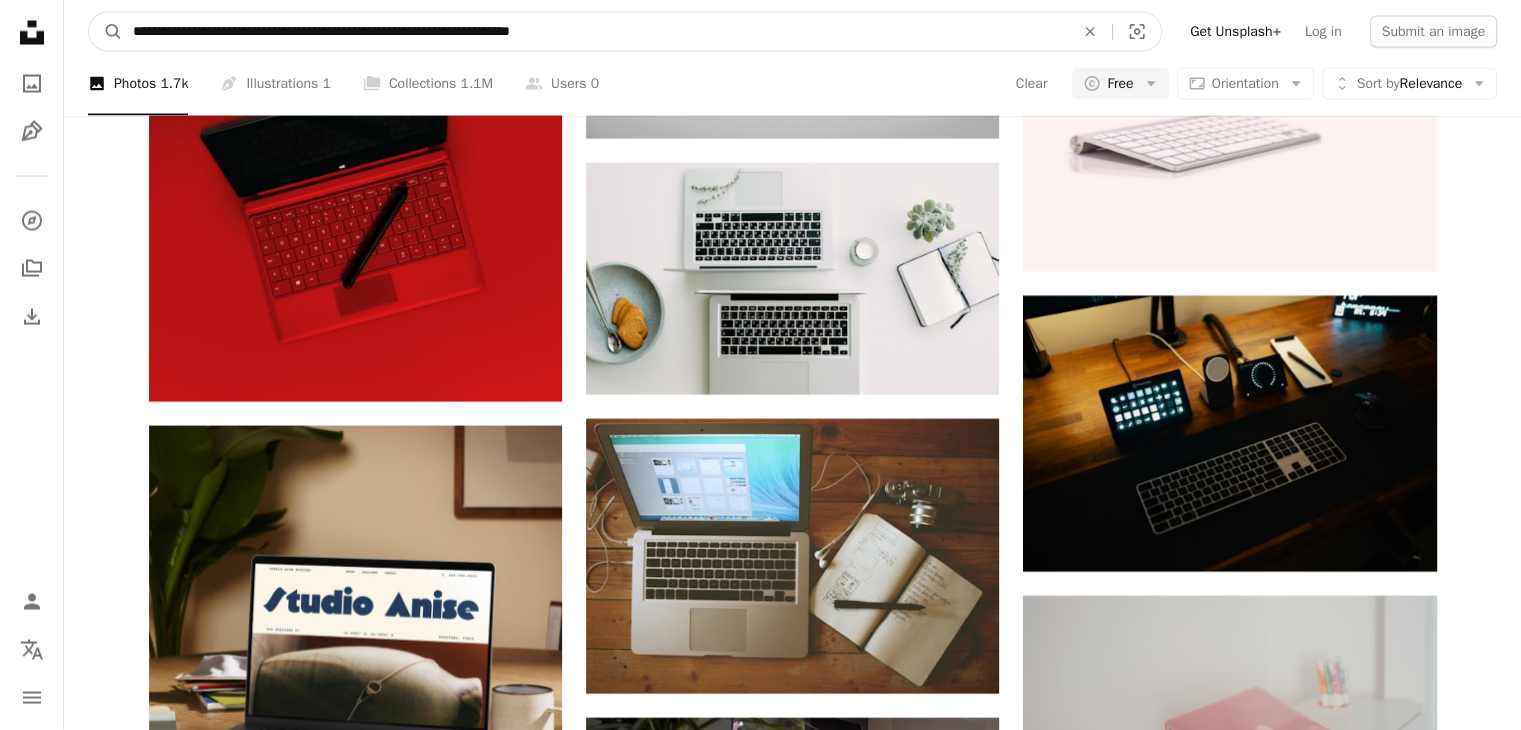 click on "**********" at bounding box center [595, 32] 